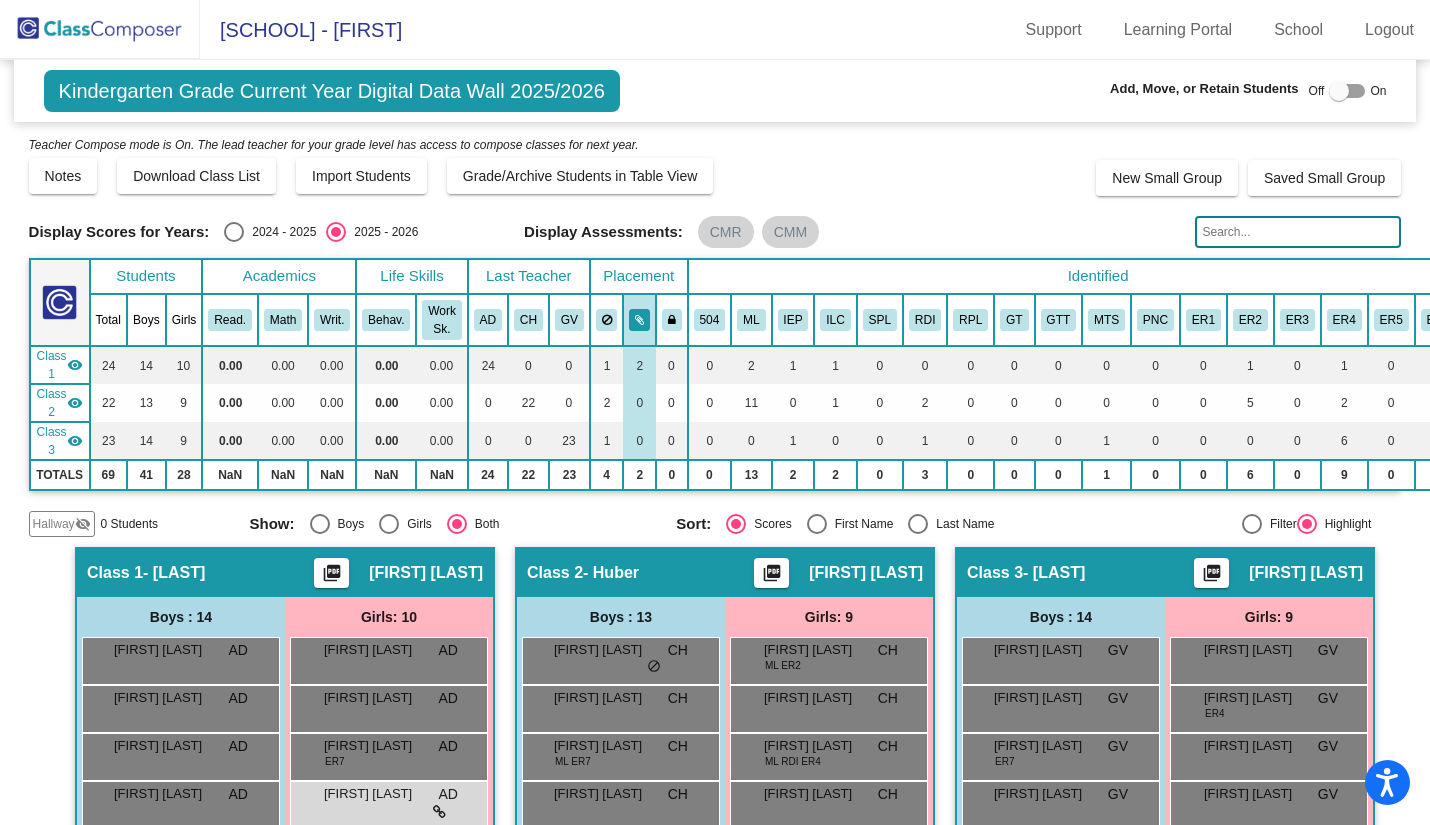 scroll, scrollTop: 0, scrollLeft: 0, axis: both 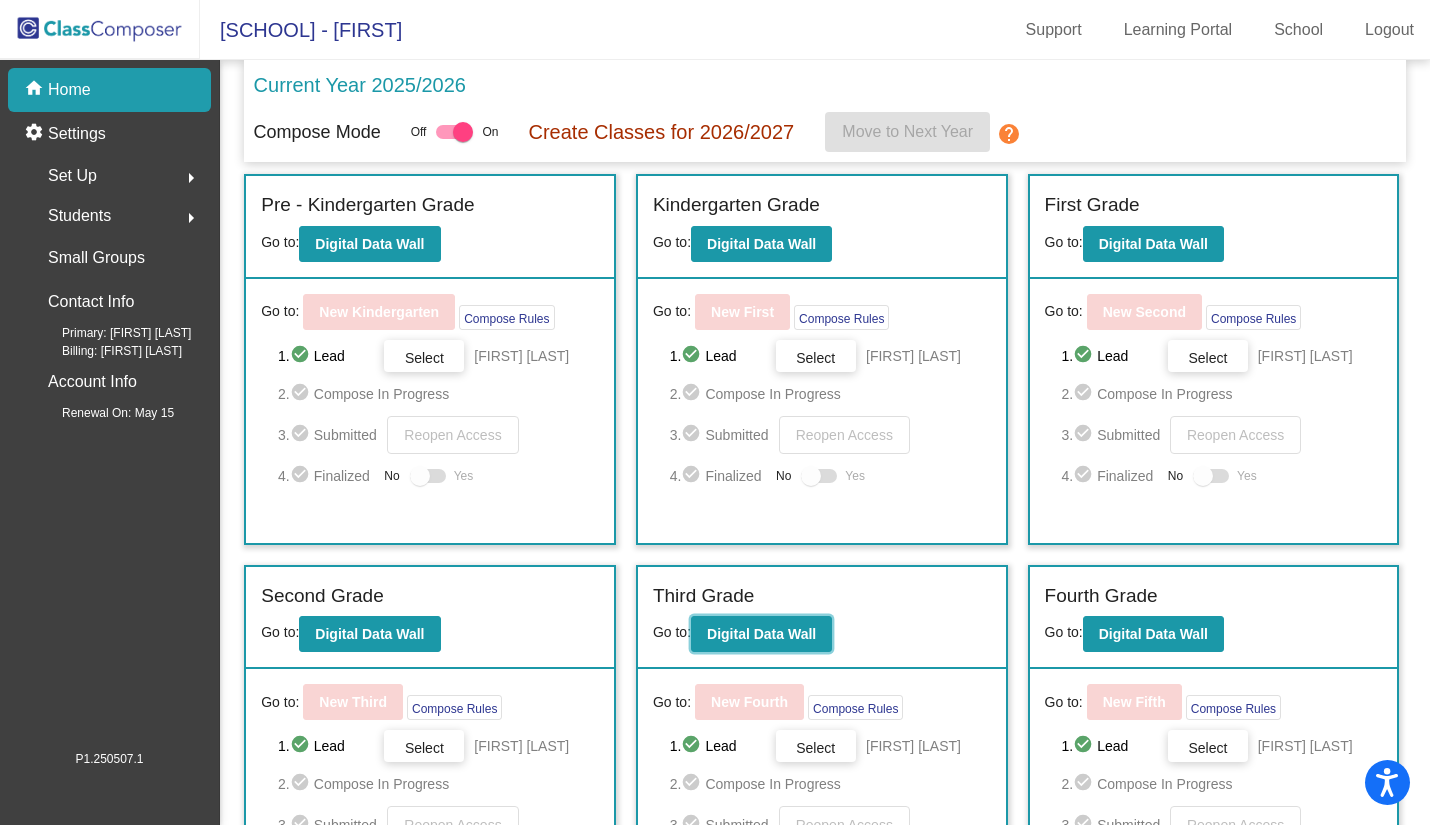 click on "Digital Data Wall" 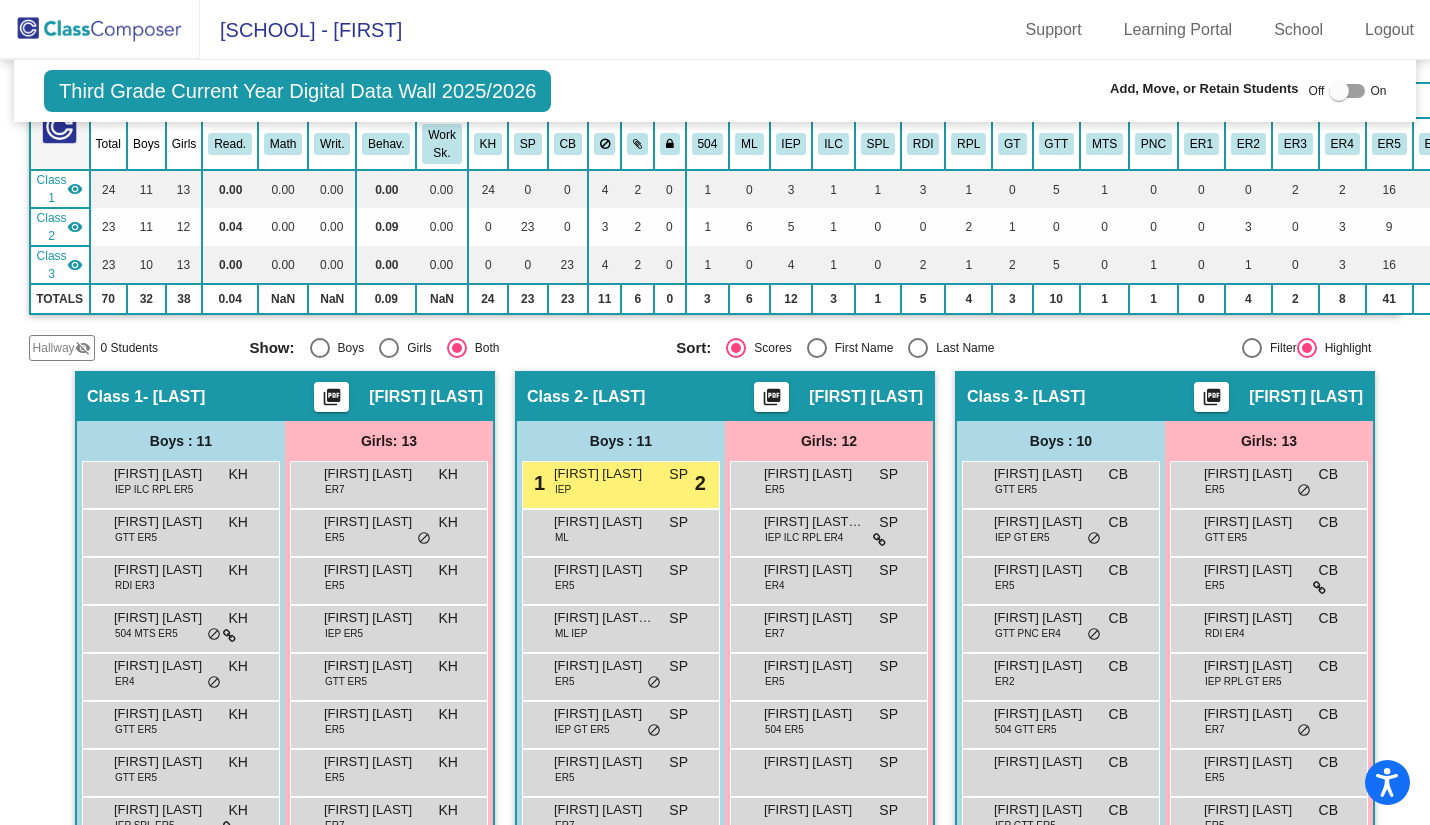 scroll, scrollTop: 178, scrollLeft: 0, axis: vertical 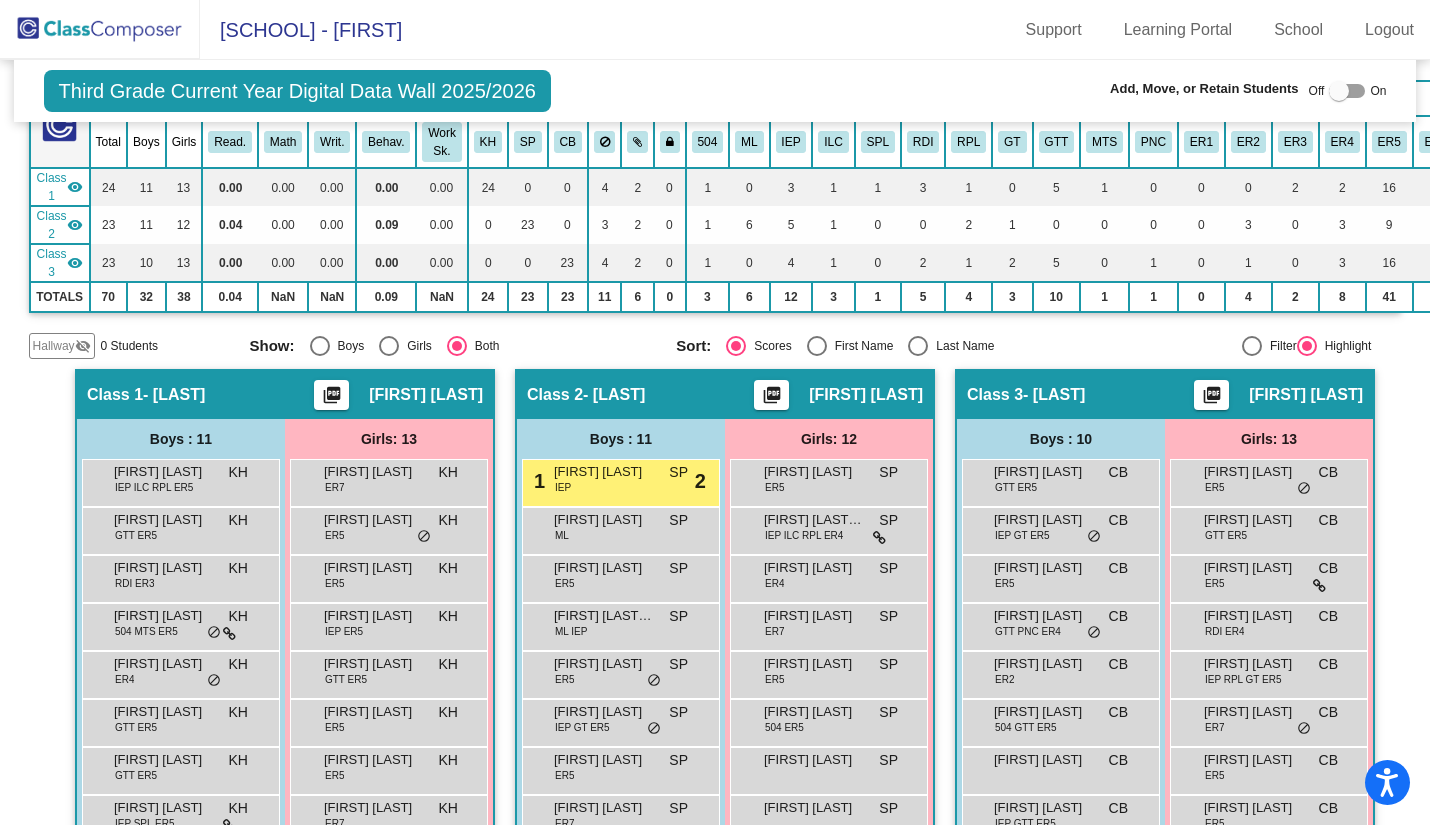click on "Boys : 11" at bounding box center (0, 0) 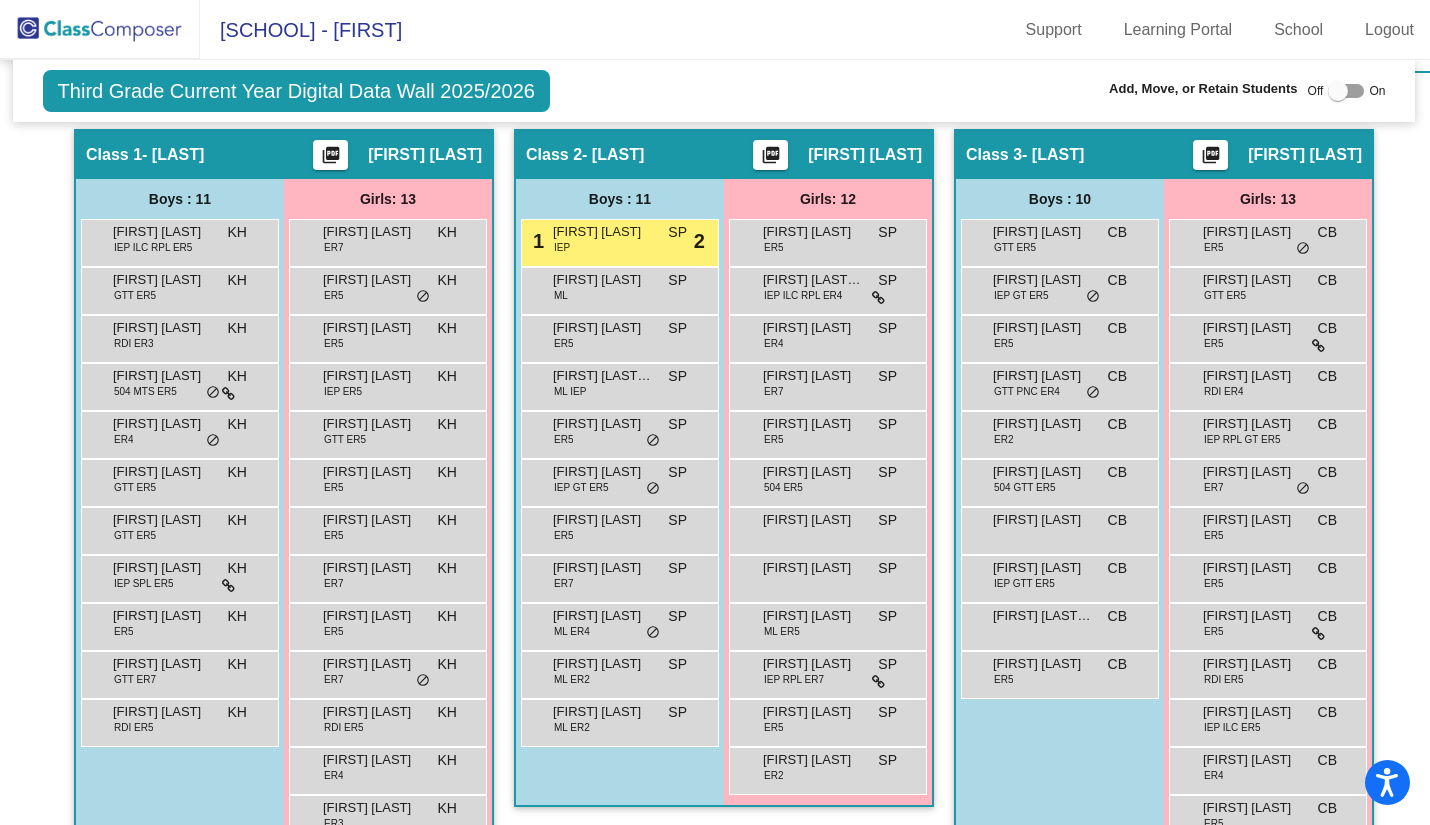scroll, scrollTop: 418, scrollLeft: 0, axis: vertical 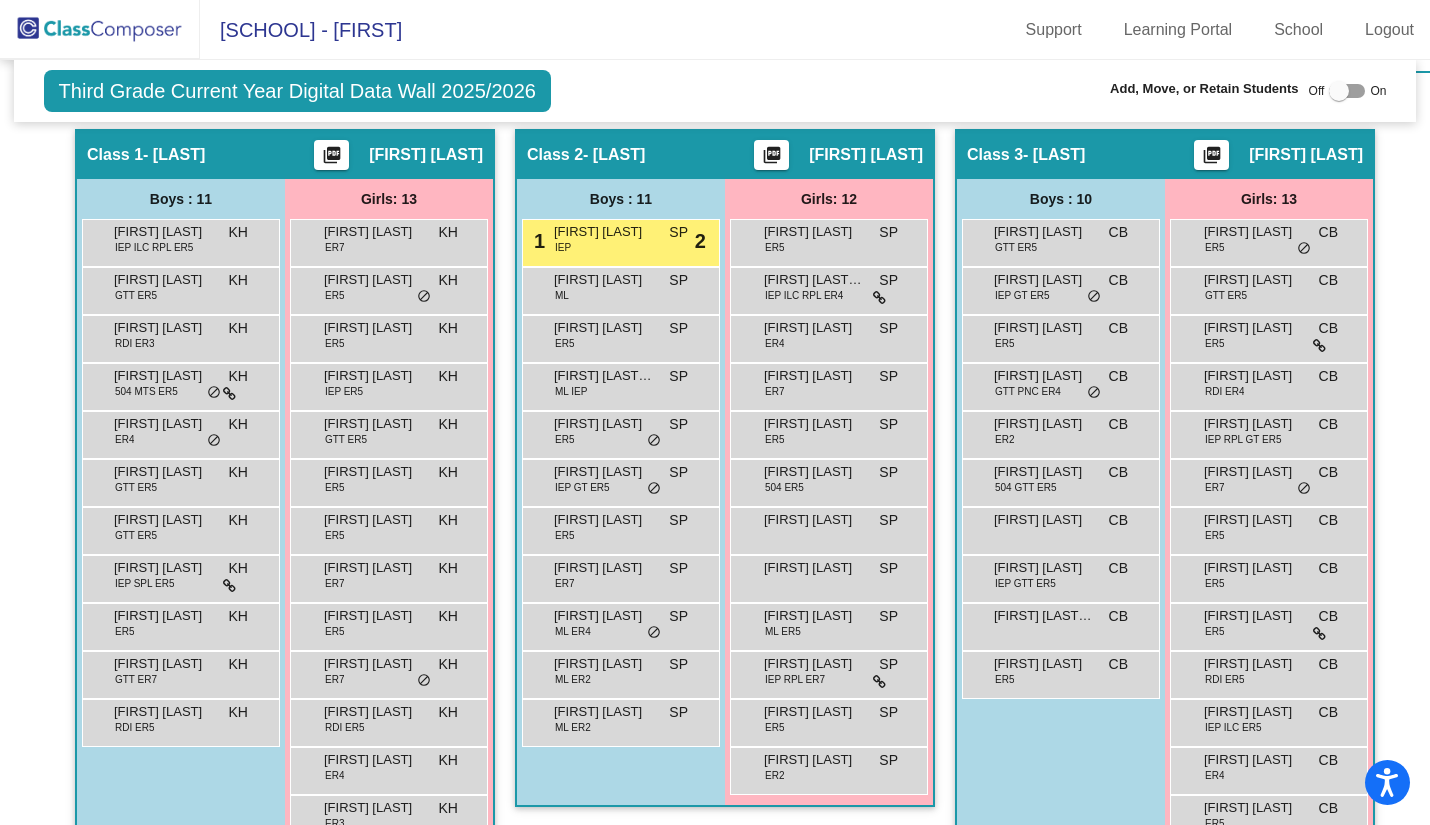 click on "Third Grade Current Year Digital Data Wall 2025/2026  Add, Move, or Retain Students Off   On  Incoming   Digital Data Wall" 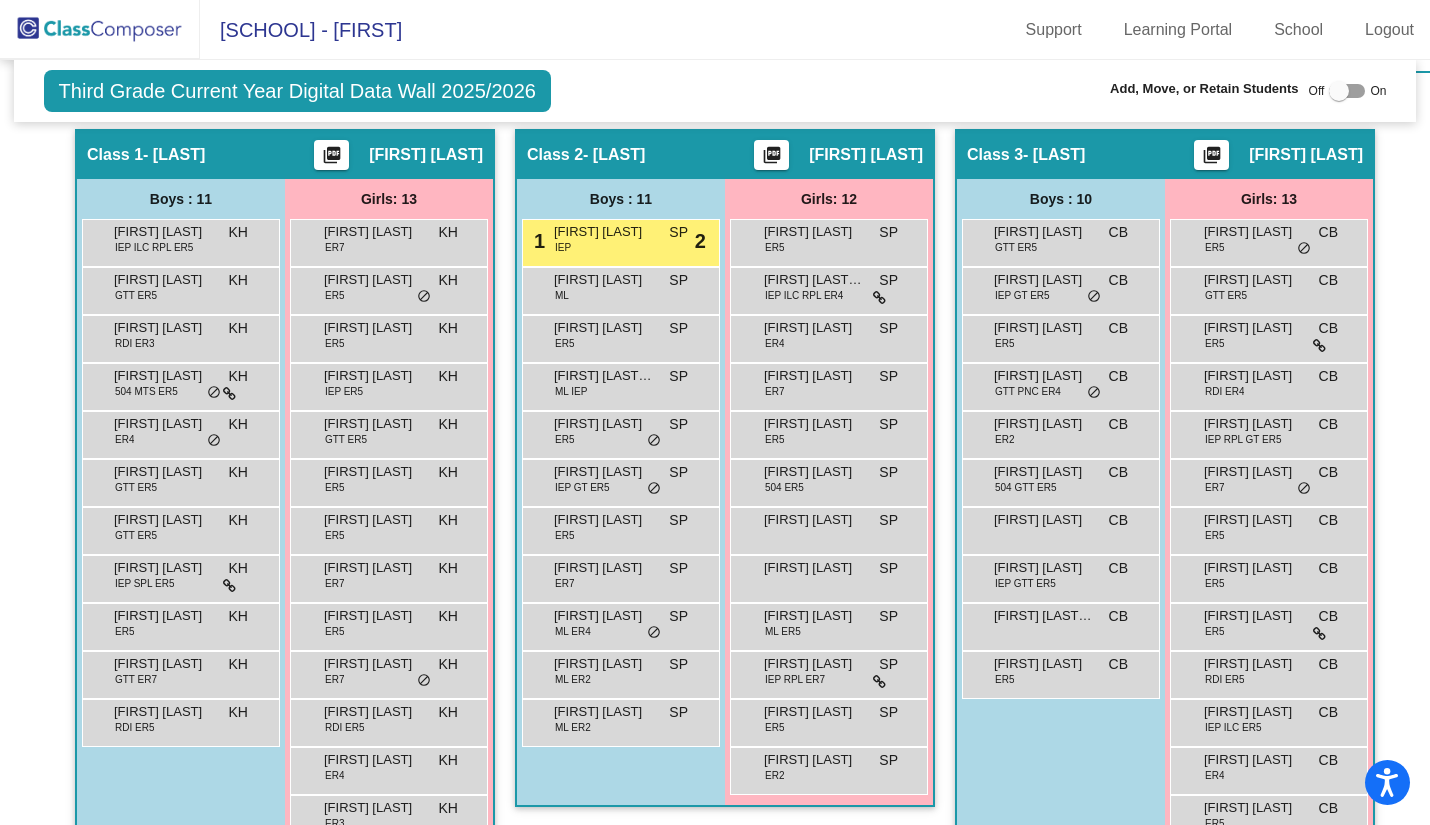 click 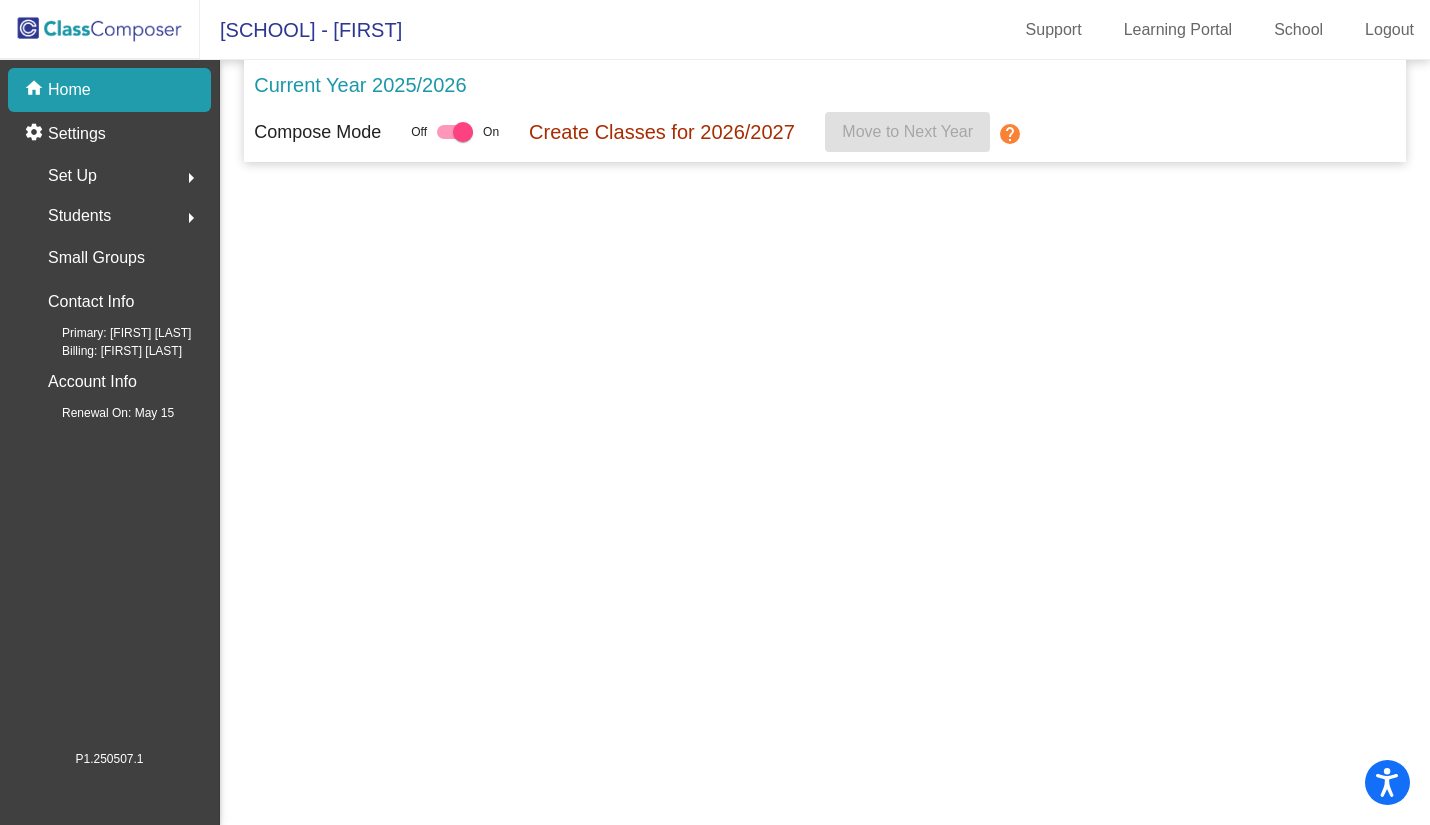 scroll, scrollTop: 0, scrollLeft: 0, axis: both 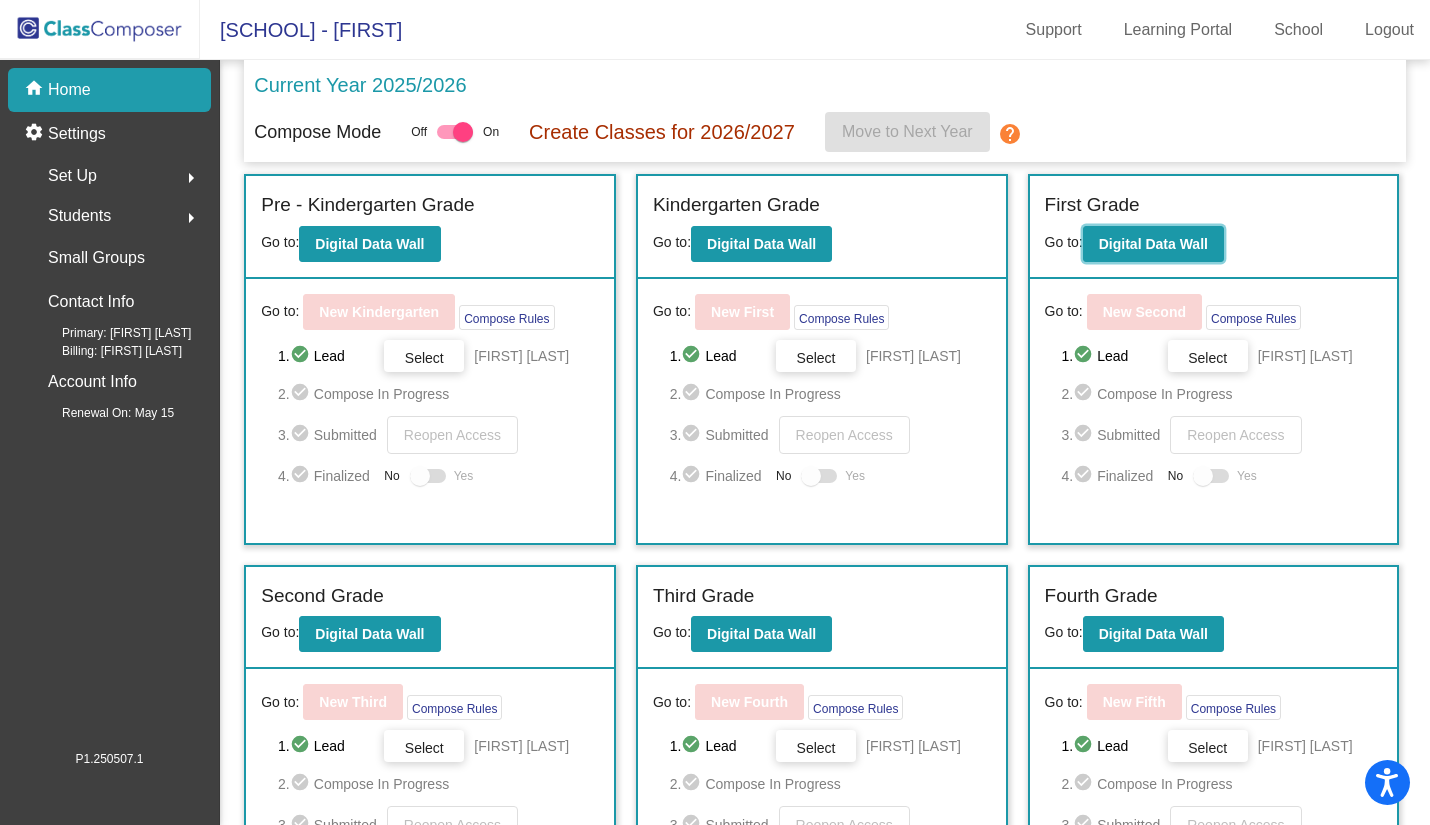 click on "Digital Data Wall" 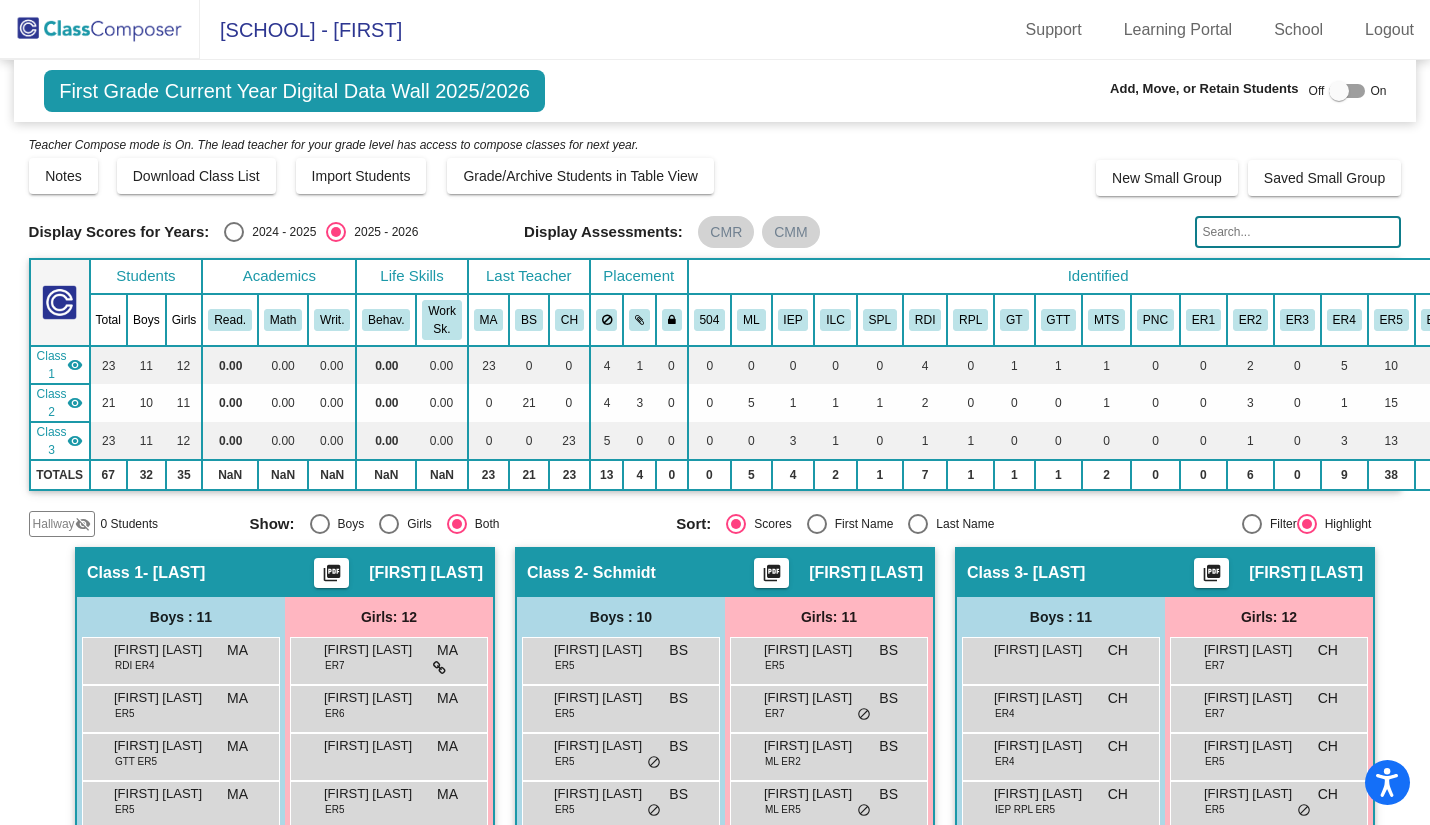 click on "Identified" at bounding box center (1098, 276) 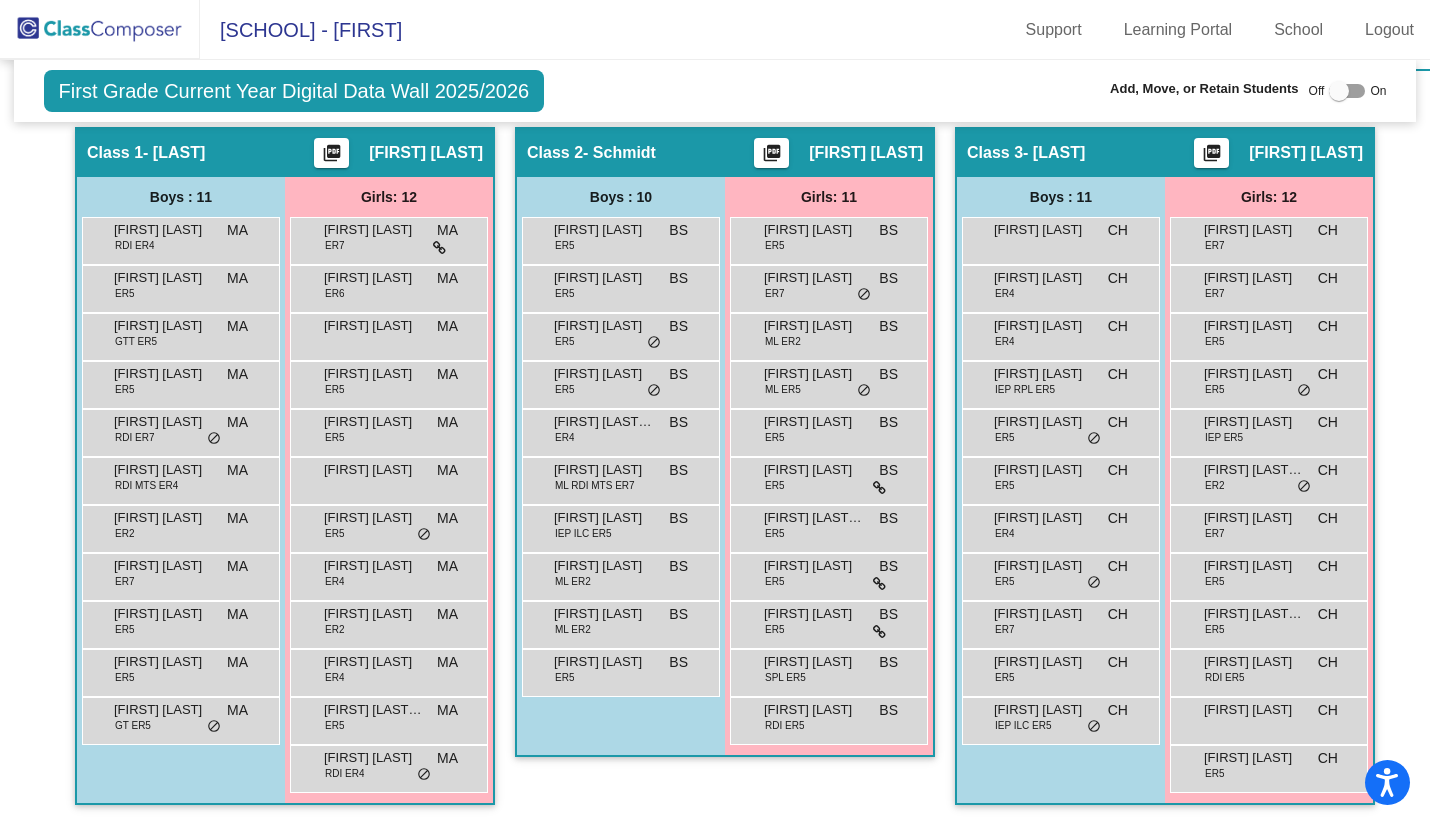 scroll, scrollTop: 429, scrollLeft: 0, axis: vertical 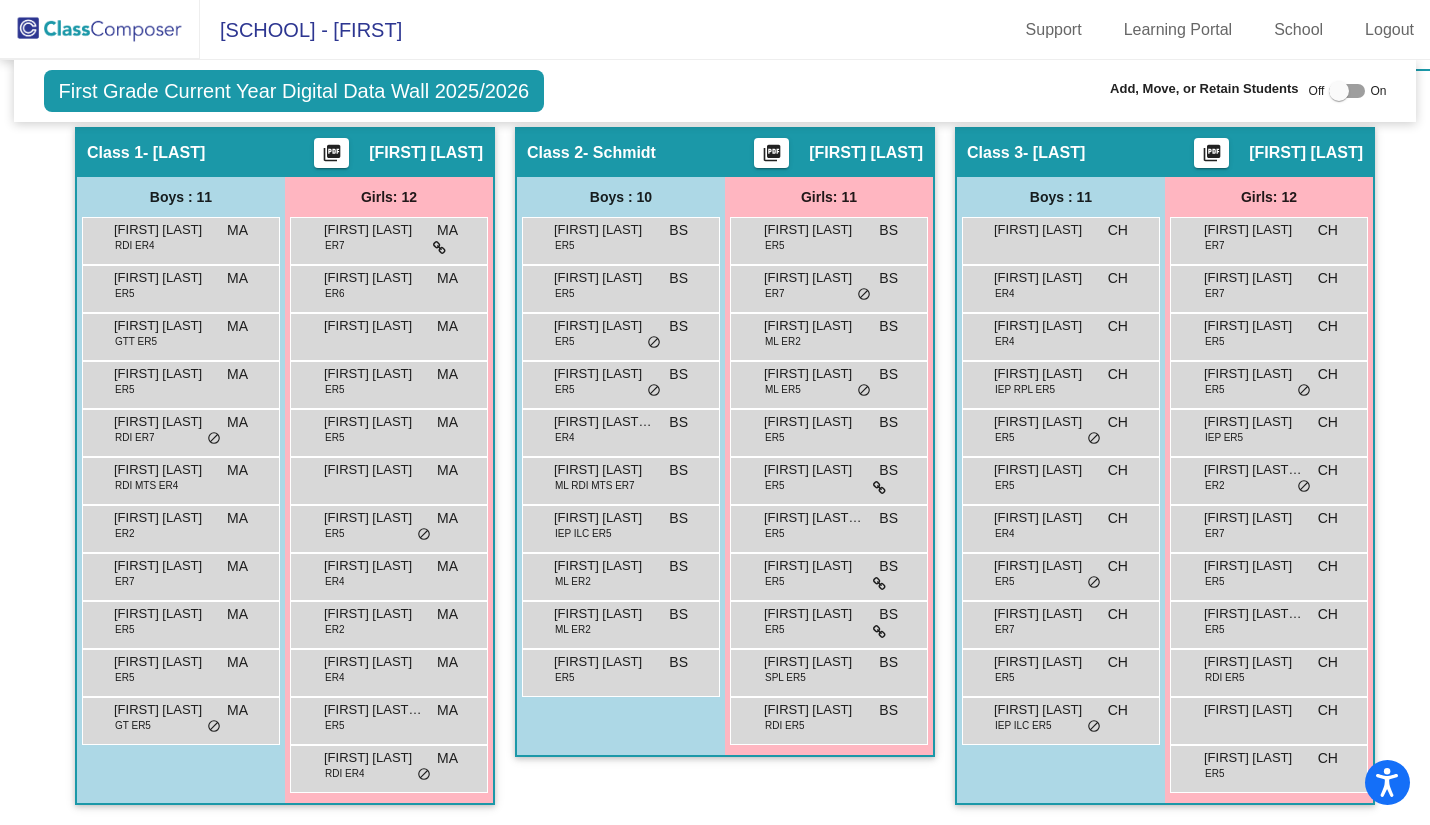 click on "[FIRST] [LAST] ER5 MA lock do_not_disturb_alt" at bounding box center [178, 670] 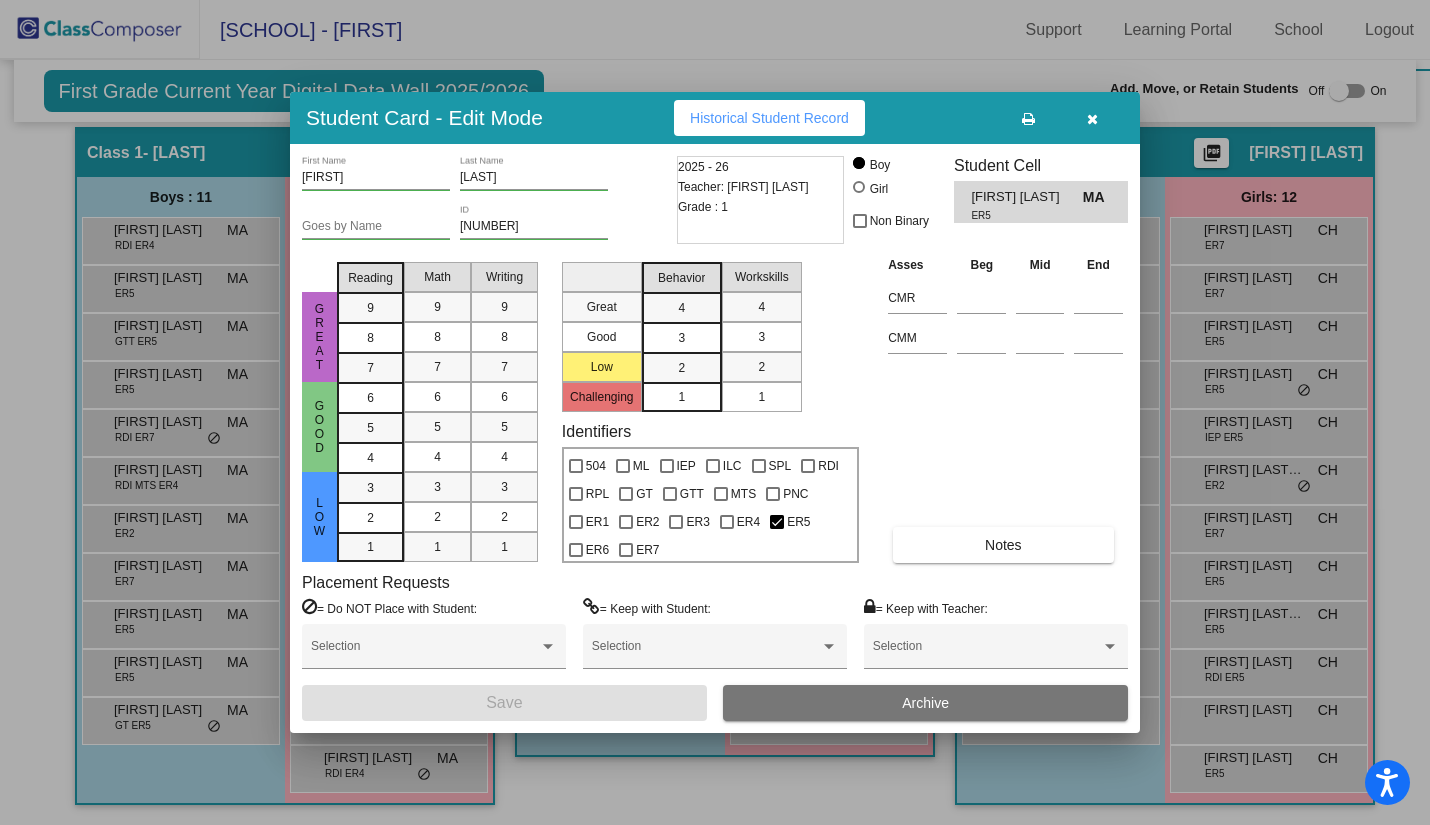 scroll, scrollTop: 0, scrollLeft: 0, axis: both 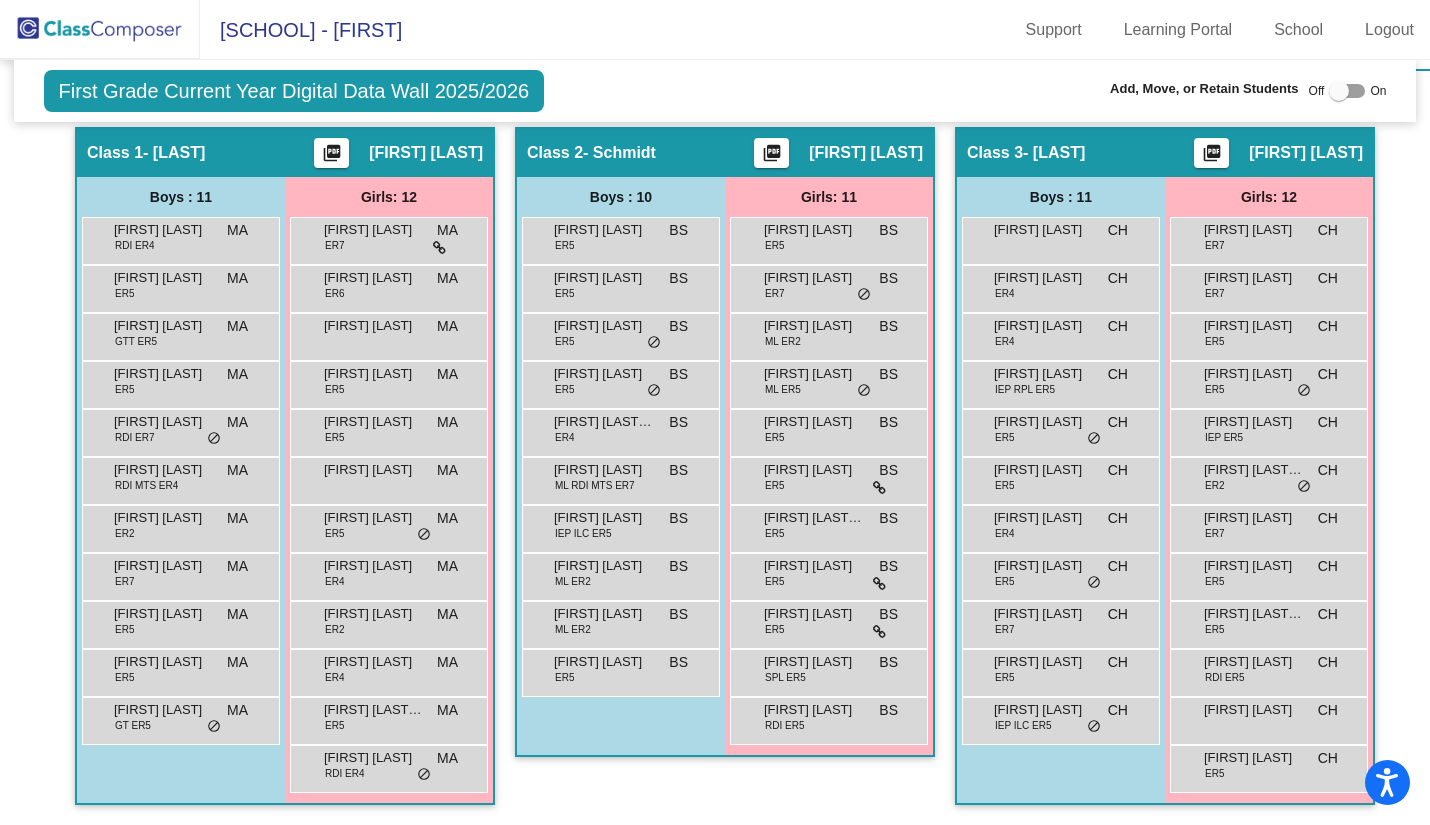 click 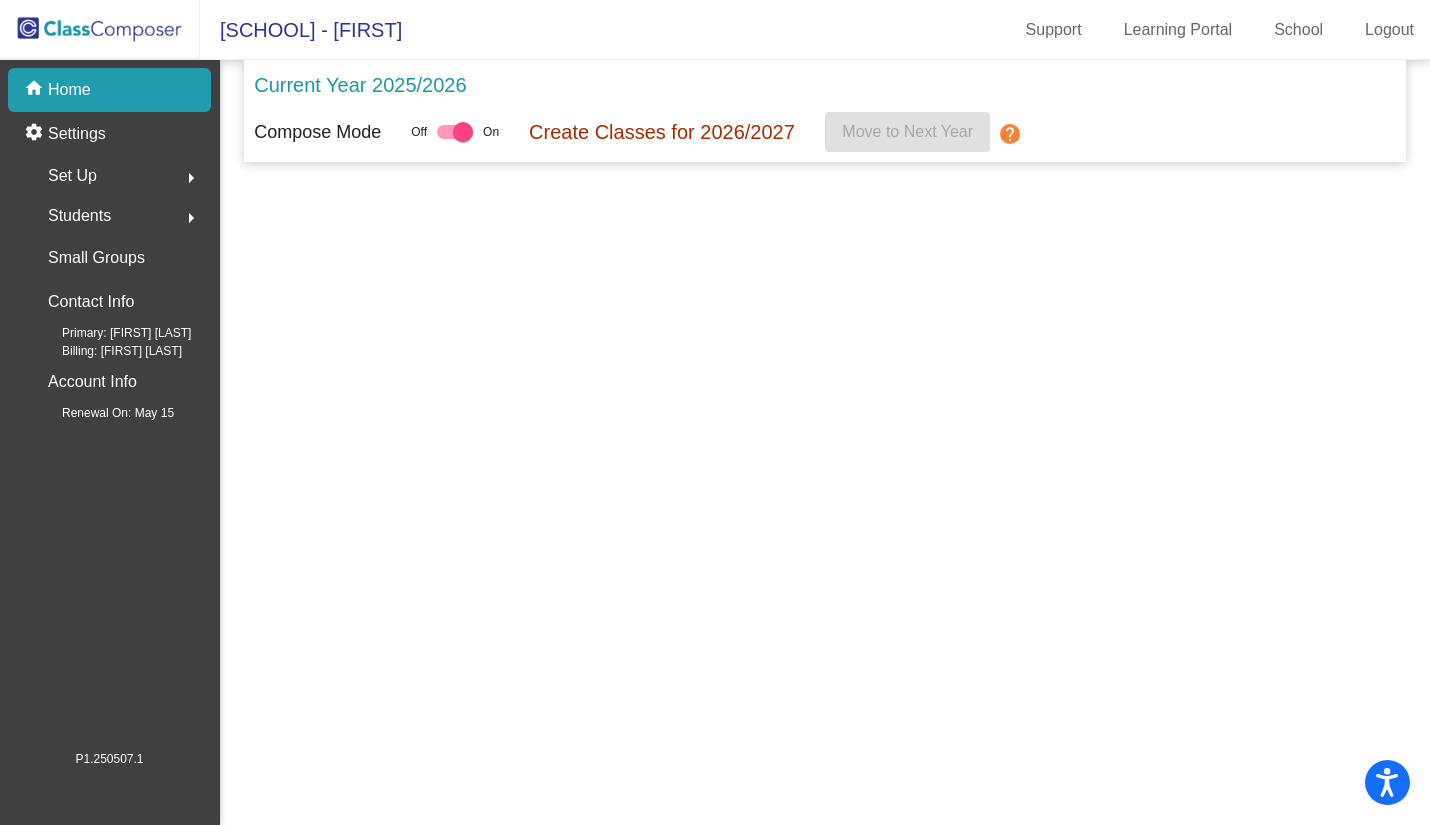 scroll, scrollTop: 0, scrollLeft: 0, axis: both 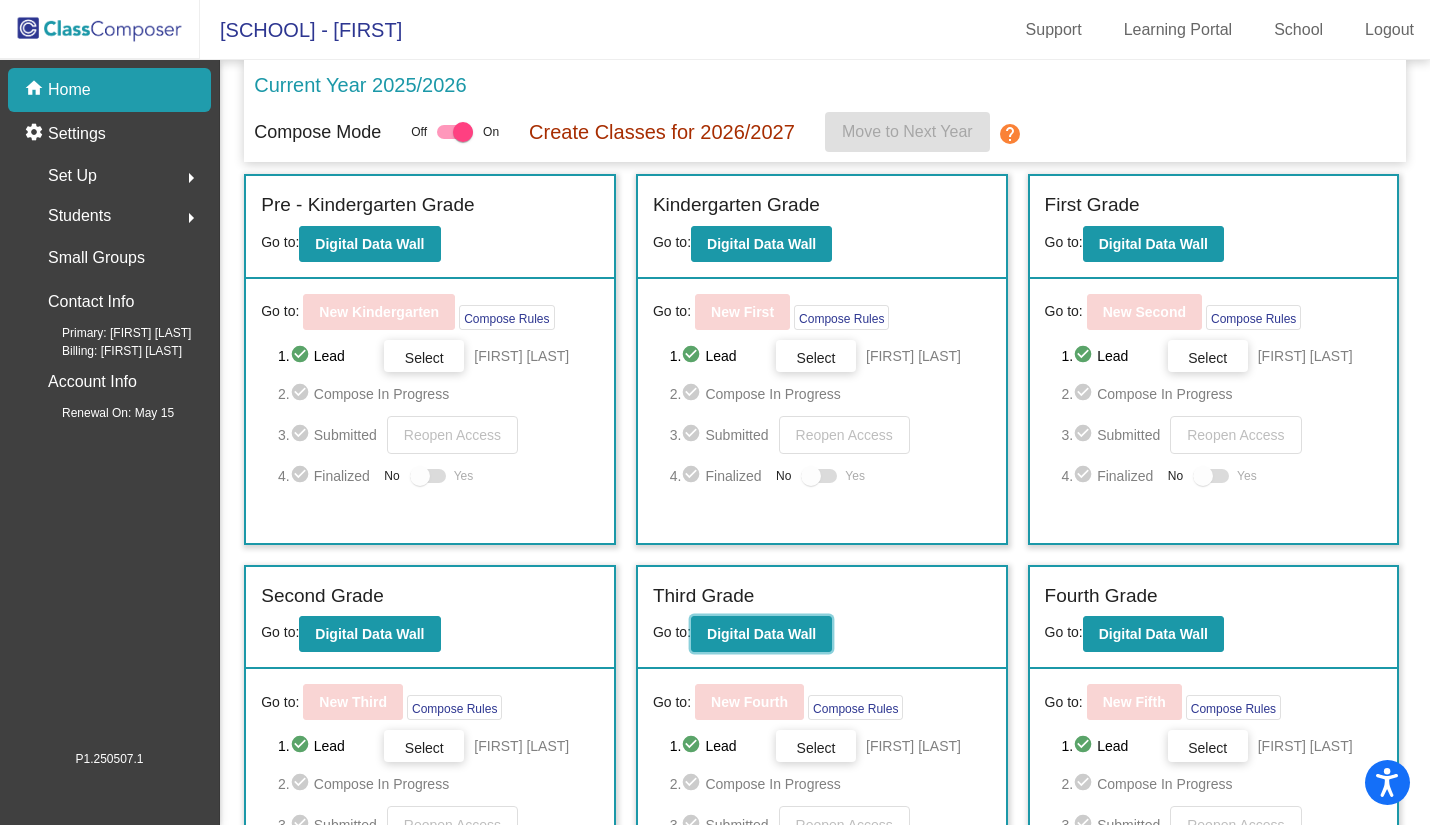 click on "Digital Data Wall" 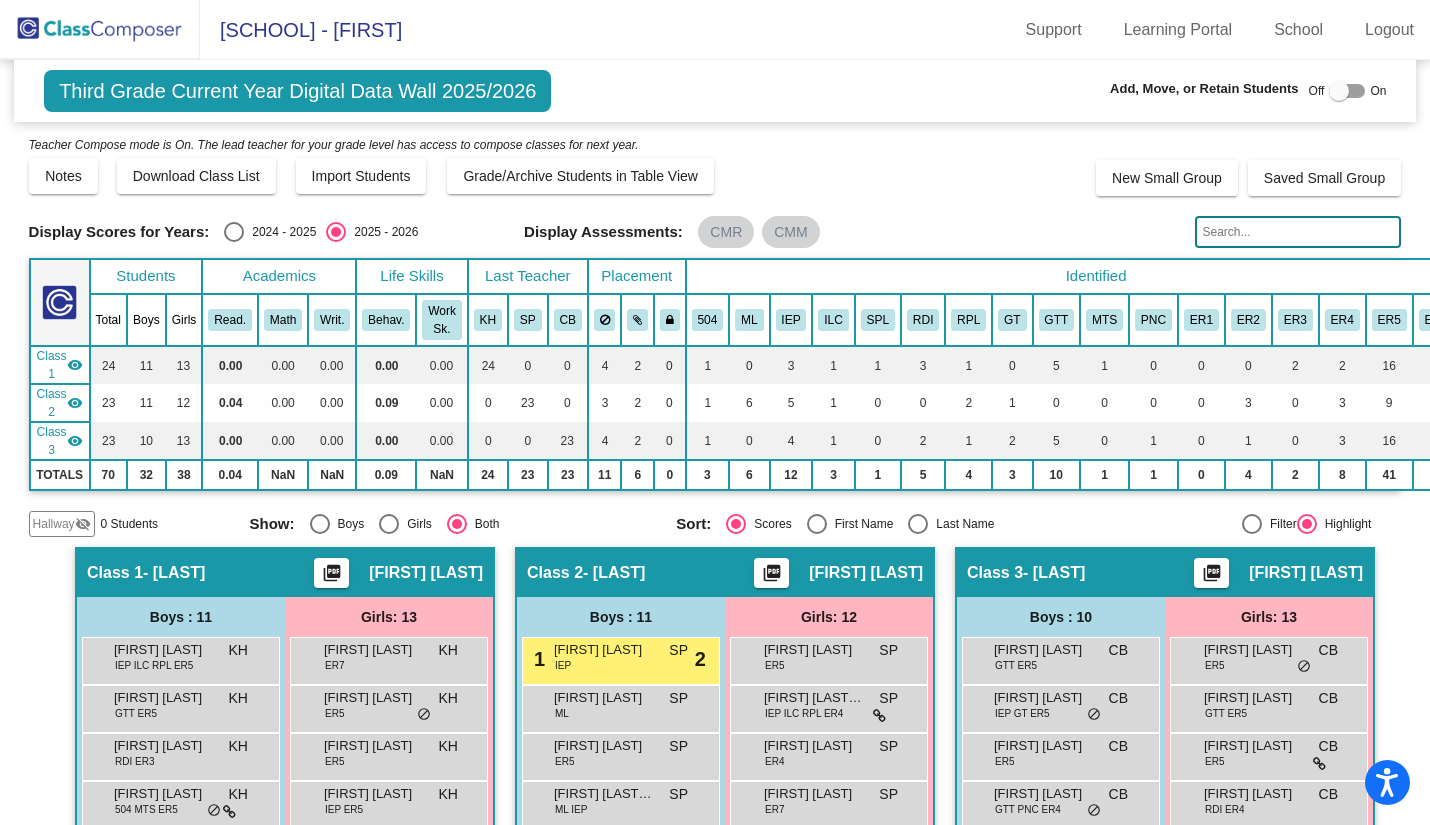 click on "[FIRST] [LAST]" at bounding box center (814, 650) 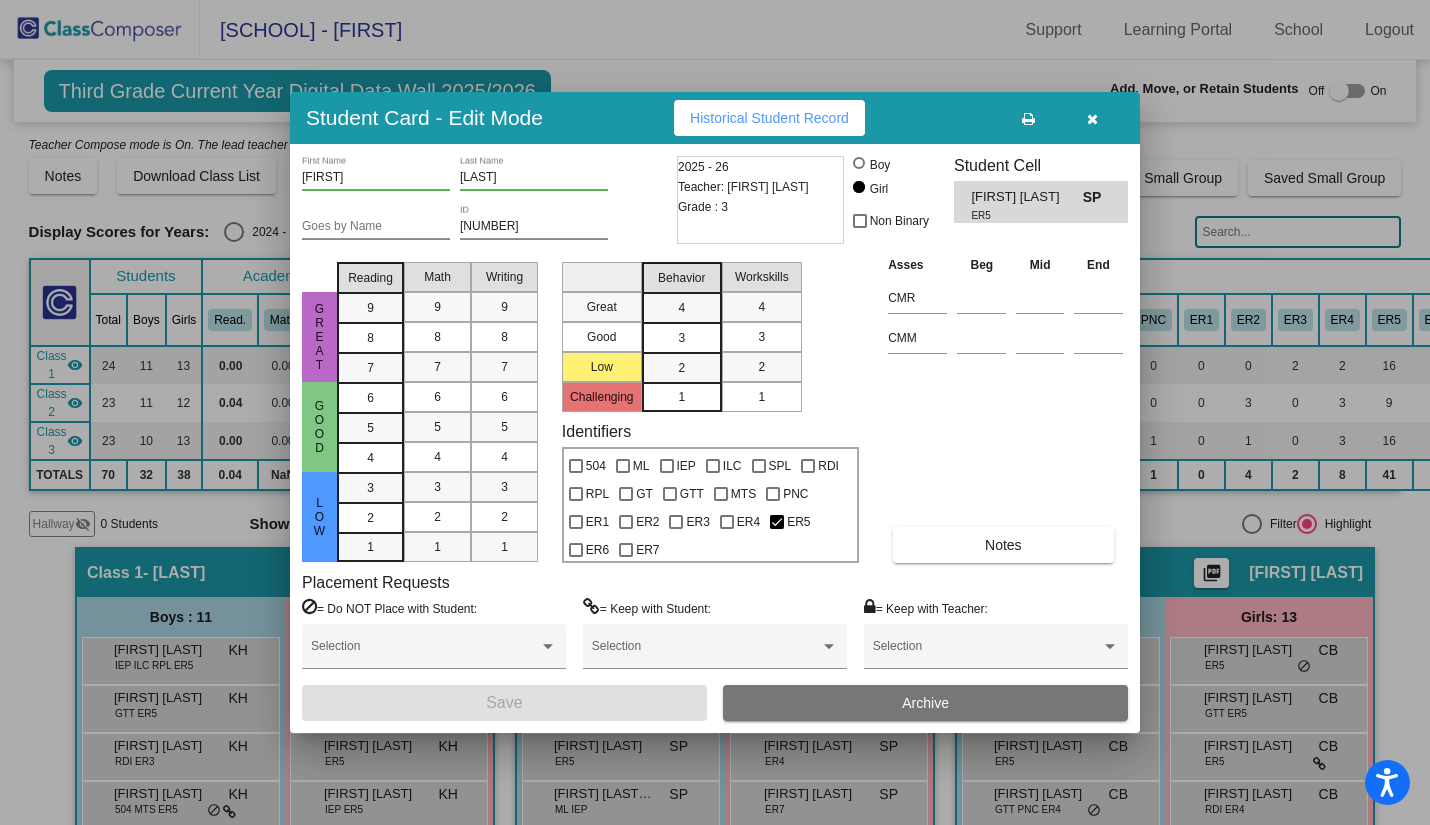 click at bounding box center (1092, 119) 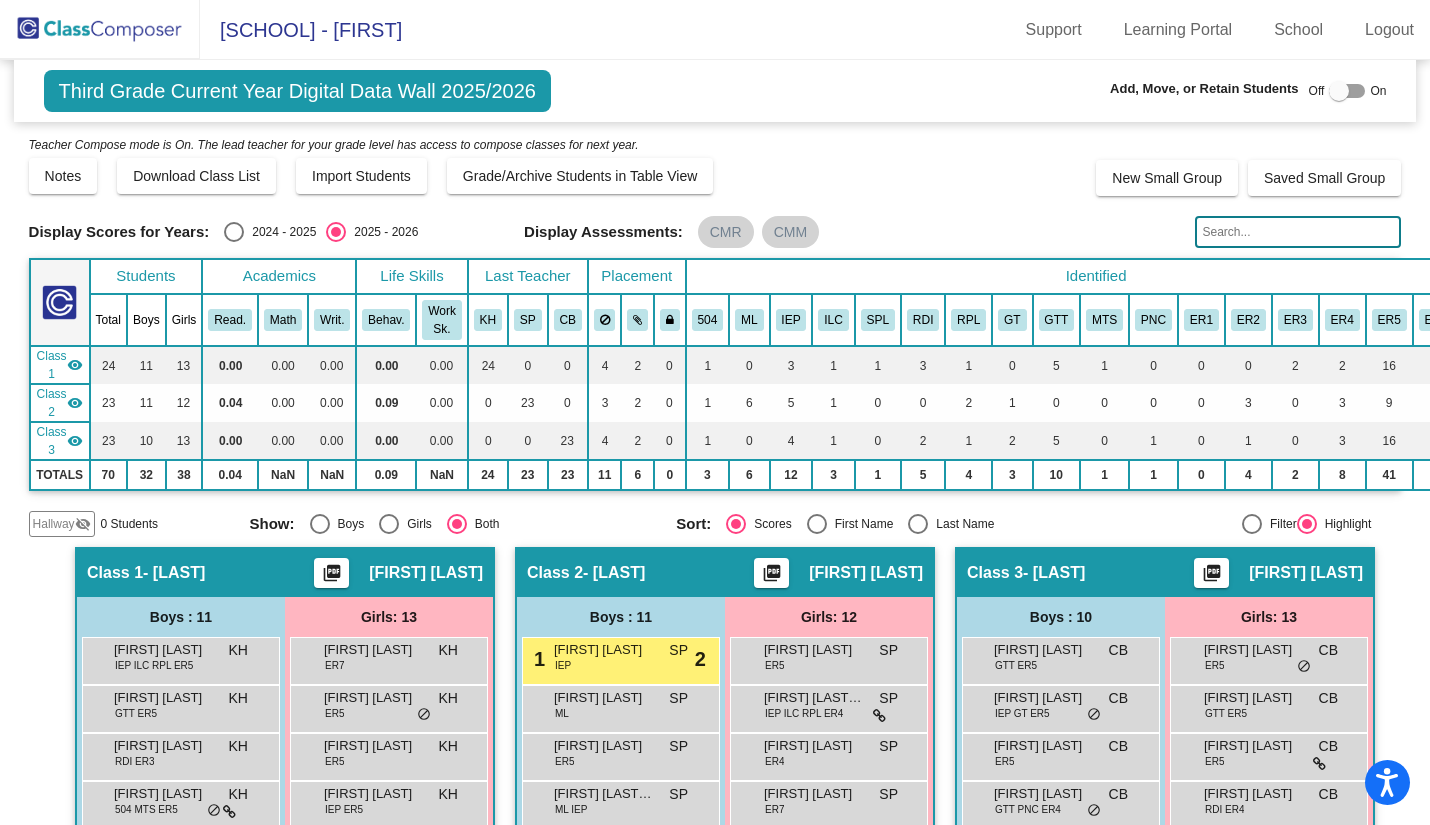 scroll, scrollTop: 0, scrollLeft: 0, axis: both 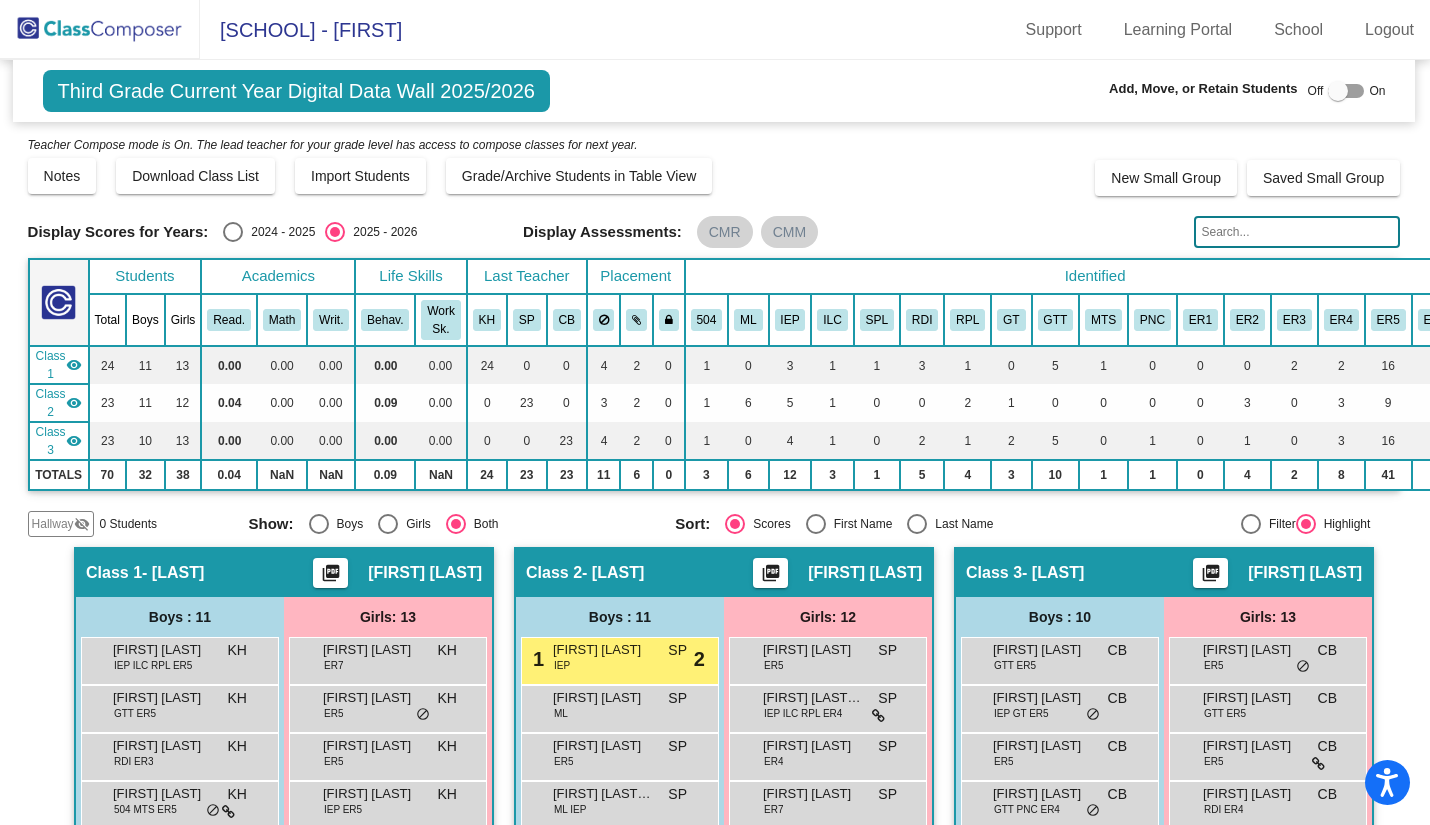 click 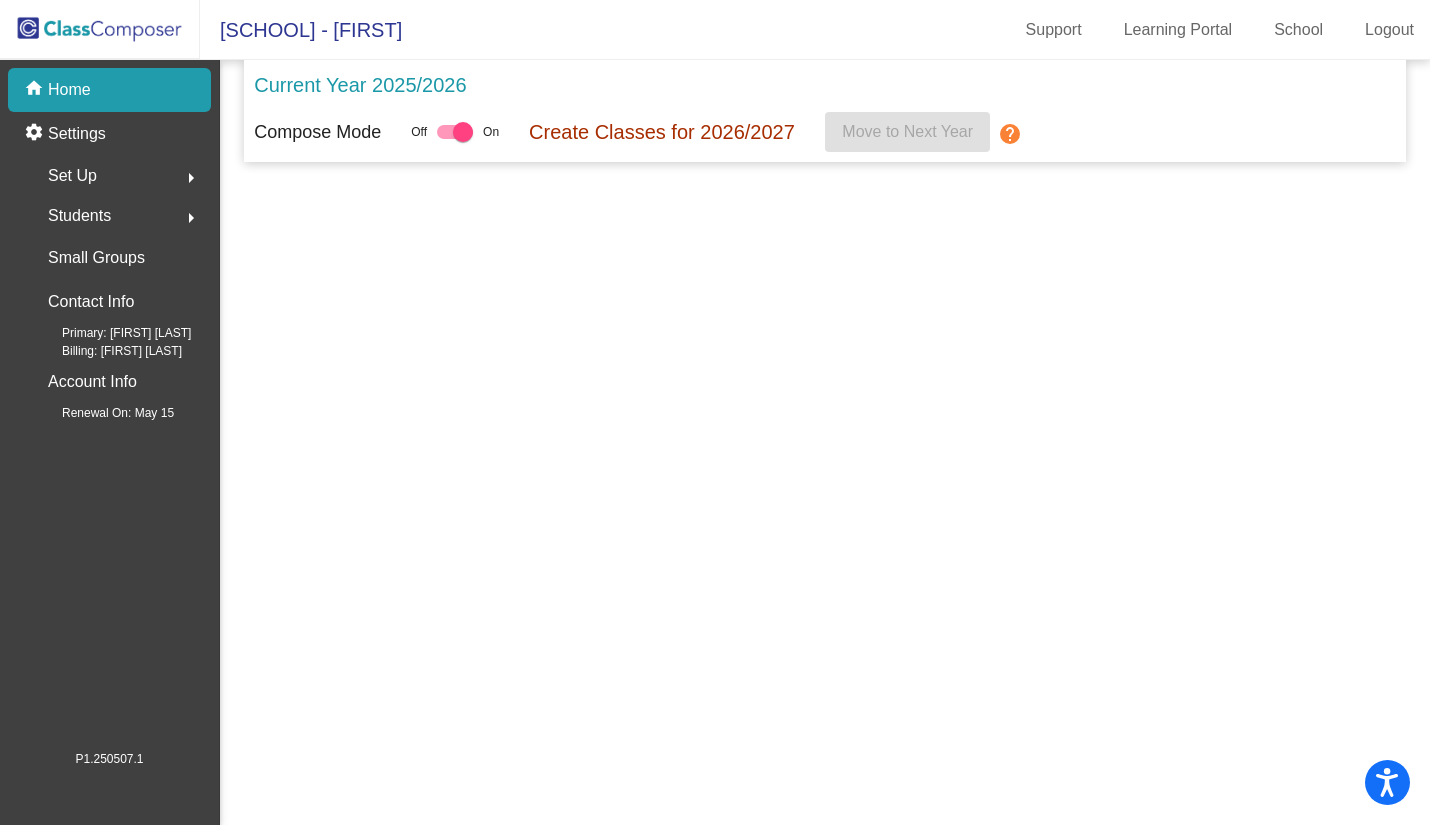 scroll, scrollTop: 0, scrollLeft: 0, axis: both 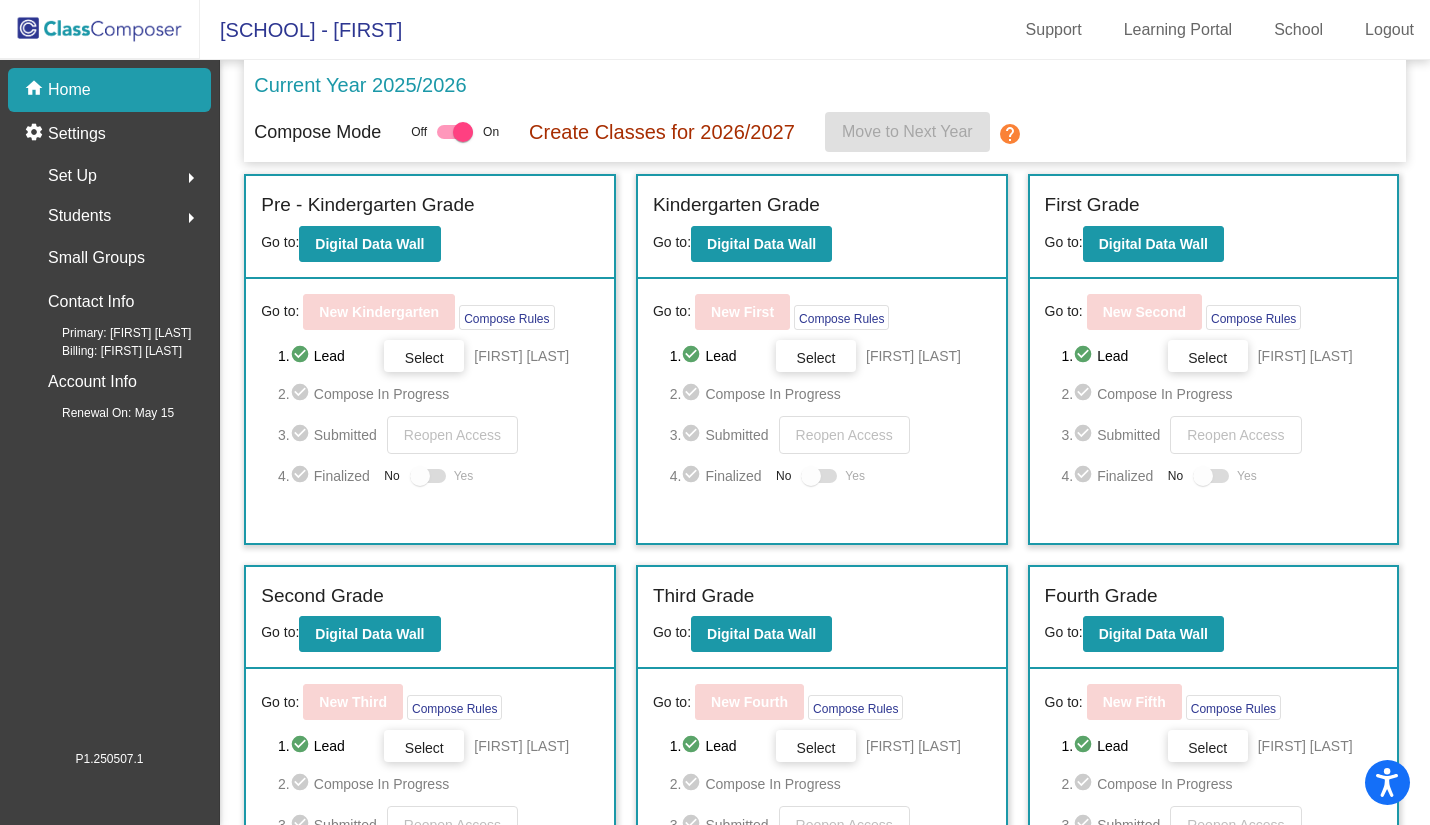 click 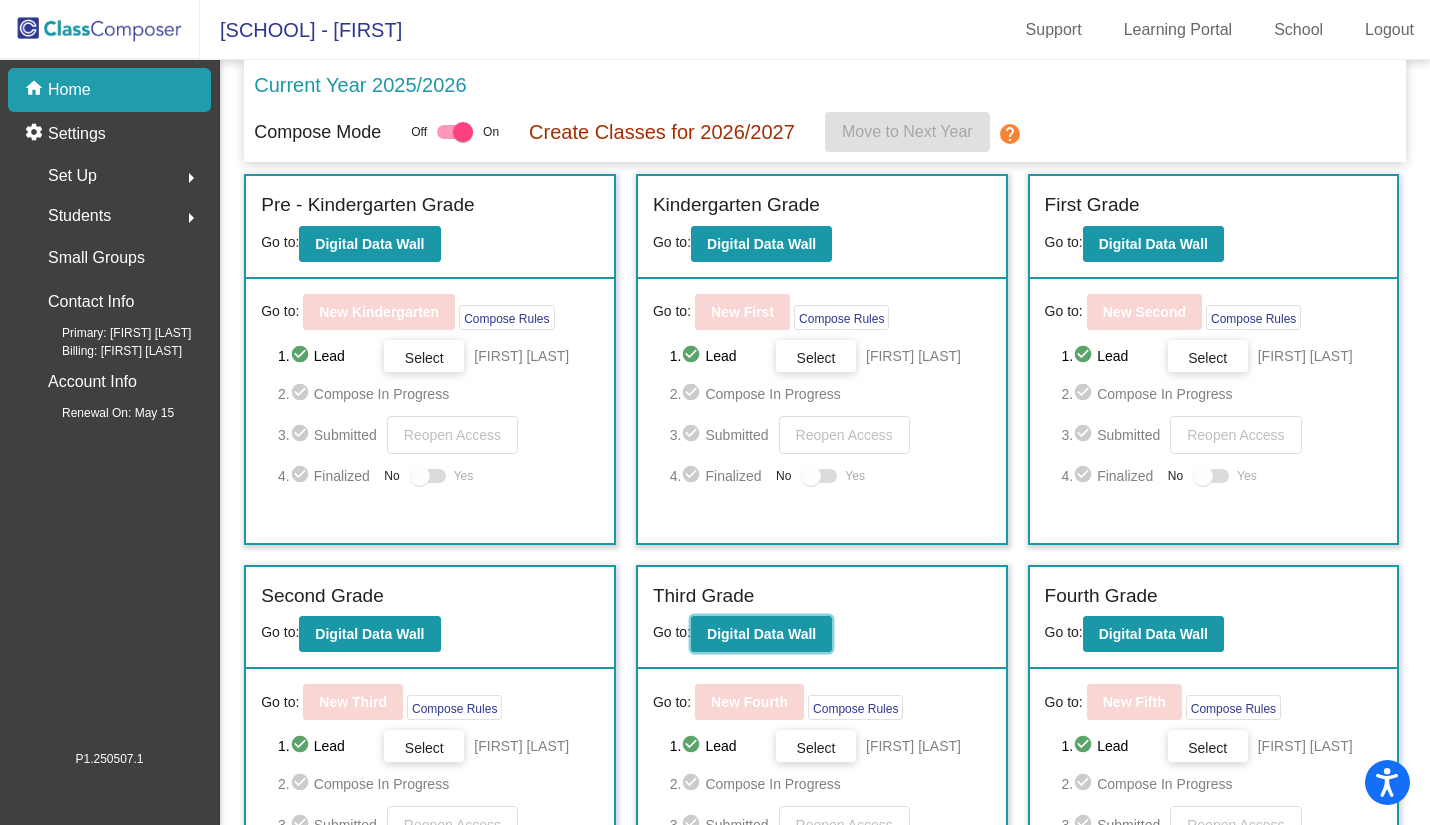 click on "Digital Data Wall" 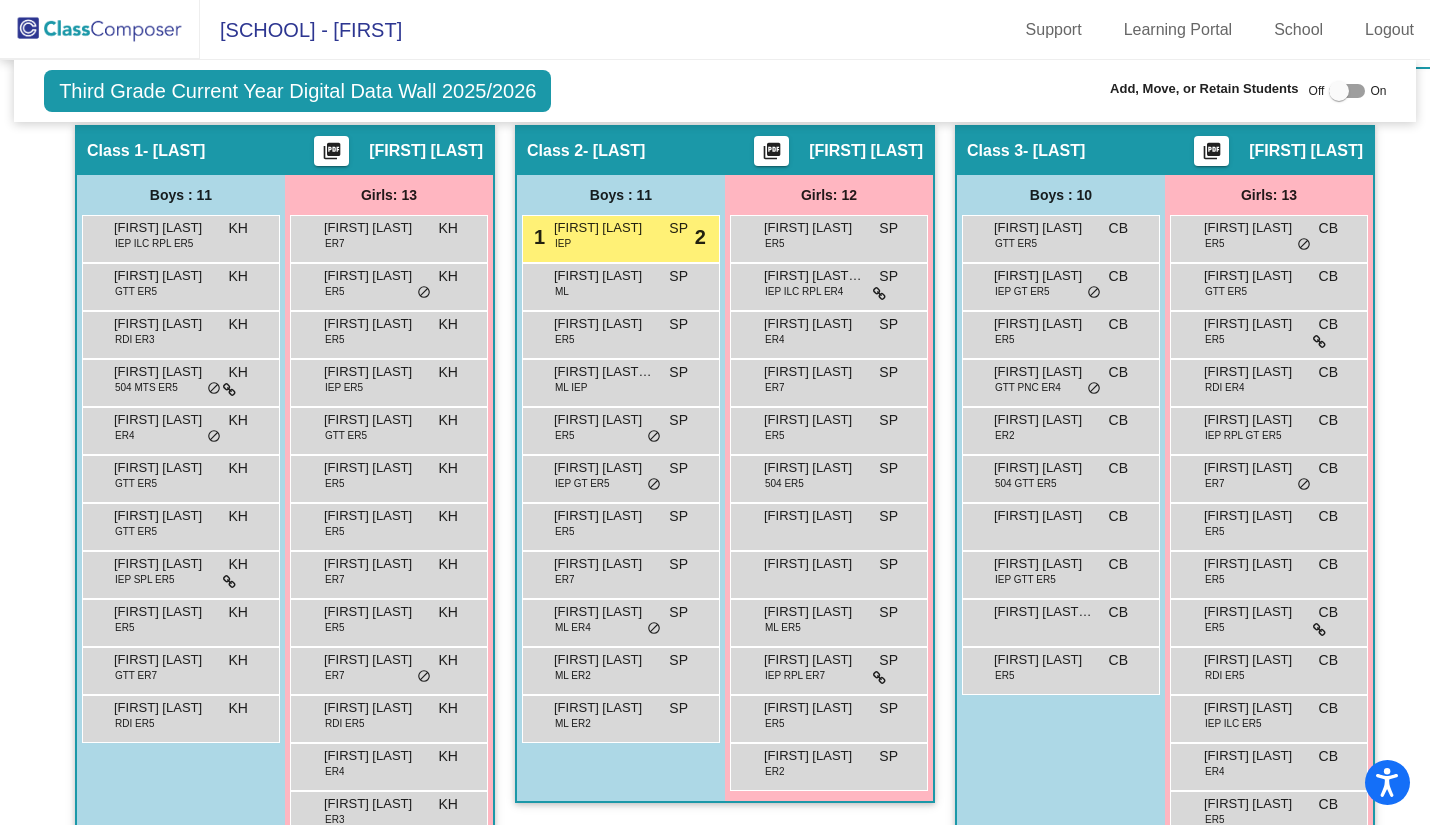 scroll, scrollTop: 421, scrollLeft: 0, axis: vertical 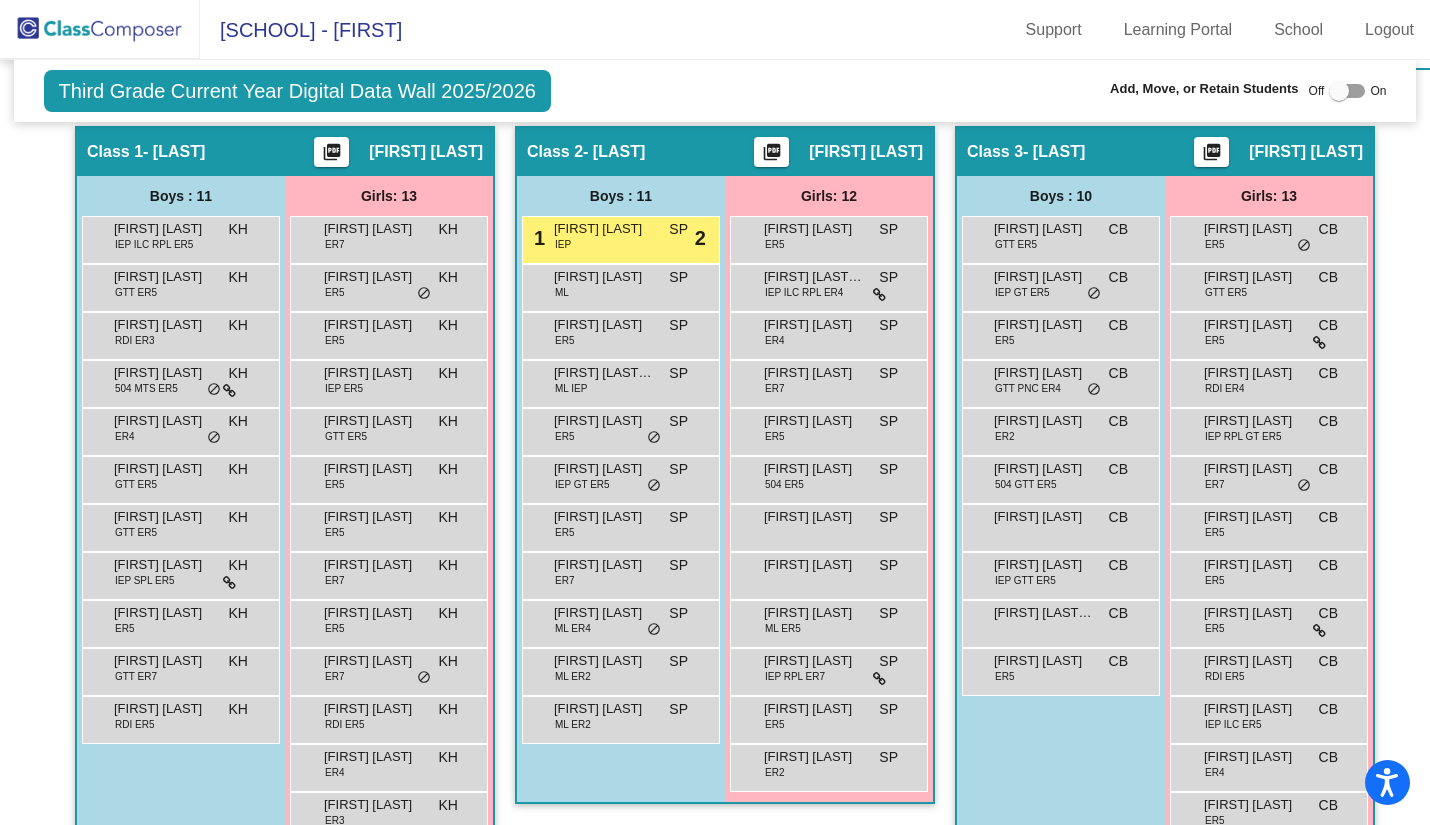 click on "Third Grade Current Year Digital Data Wall 2025/2026  Add, Move, or Retain Students Off   On  Incoming   Digital Data Wall    Display Scores for Years:   2024 - 2025   2025 - 2026  Grade/Archive Students in Table View   Download   New Small Group   Saved Small Group  Teacher Compose mode is On. The lead teacher for your grade level has access to compose classes
for next year.  Notes   Download Class List   Import Students   Grade/Archive Students in Table View   New Small Group   Saved Small Group  Display Scores for Years:   2024 - 2025   2025 - 2026 Display Assessments: CMR CMM Students Academics Life Skills  Last Teacher  Placement  Identified  Total Boys Girls  Read.   Math   Writ.   Behav.   Work Sk.   KH   SP   CB   504   ML   IEP   ILC   SPL   RDI   RPL   GT   GTT   MTS   PNC   ER1   ER2   ER3   ER4   ER5   ER6   ER7  Hallway  visibility_off  0 0 0                 0   0   0   0   0   0   0   0   0   0   0   0   0   0   0   0   0   0   0   0   0   0   0   0  Class 1  visibility  24 11 13" 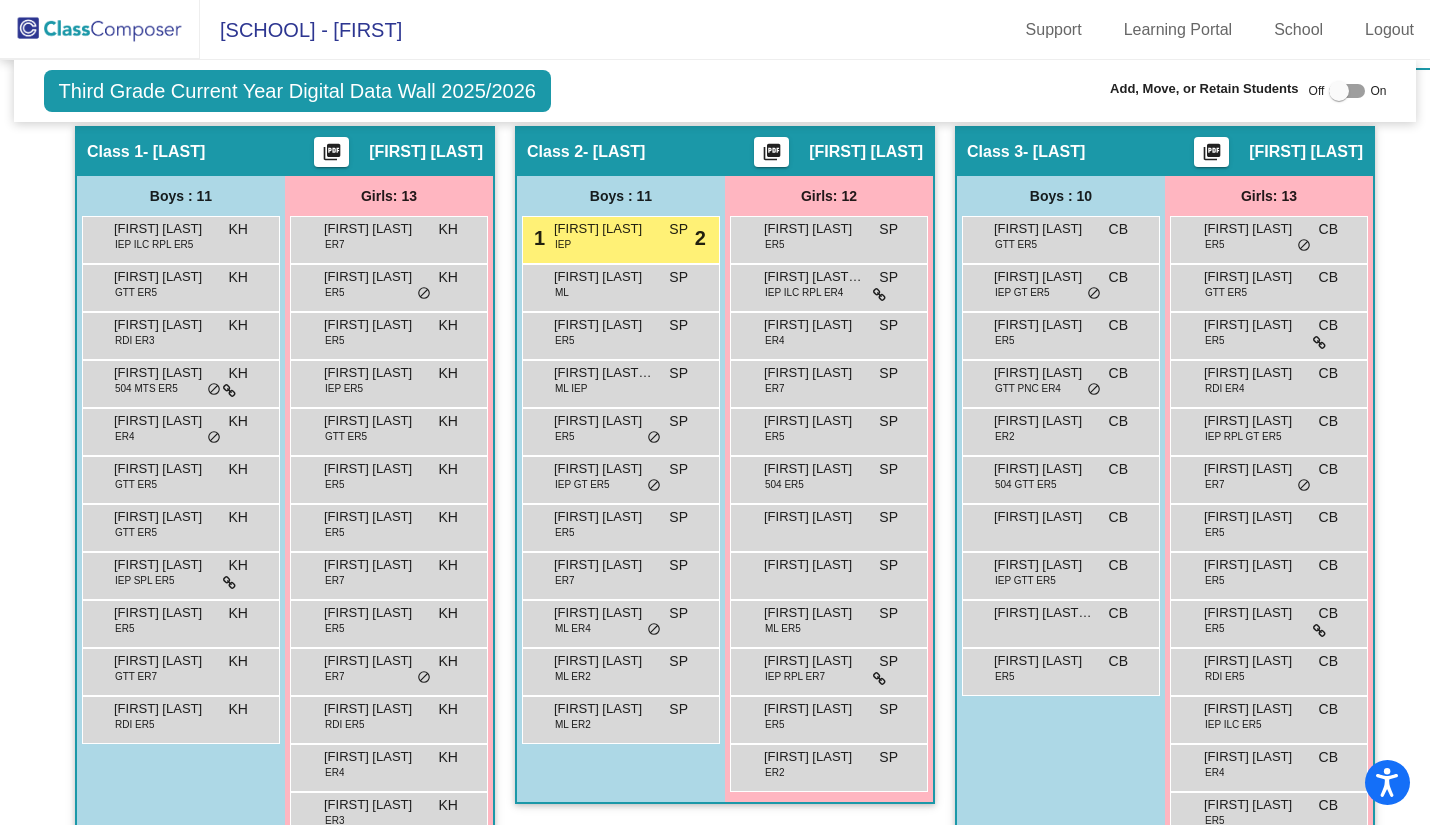 click on "Third Grade Current Year Digital Data Wall 2025/2026  Add, Move, or Retain Students Off   On  Incoming   Digital Data Wall    Display Scores for Years:   2024 - 2025   2025 - 2026  Grade/Archive Students in Table View   Download   New Small Group   Saved Small Group  Teacher Compose mode is On. The lead teacher for your grade level has access to compose classes
for next year.  Notes   Download Class List   Import Students   Grade/Archive Students in Table View   New Small Group   Saved Small Group  Display Scores for Years:   2024 - 2025   2025 - 2026 Display Assessments: CMR CMM Students Academics Life Skills  Last Teacher  Placement  Identified  Total Boys Girls  Read.   Math   Writ.   Behav.   Work Sk.   KH   SP   CB   504   ML   IEP   ILC   SPL   RDI   RPL   GT   GTT   MTS   PNC   ER1   ER2   ER3   ER4   ER5   ER6   ER7  Hallway  visibility_off  0 0 0                 0   0   0   0   0   0   0   0   0   0   0   0   0   0   0   0   0   0   0   0   0   0   0   0  Class 1  visibility  24 11 13" 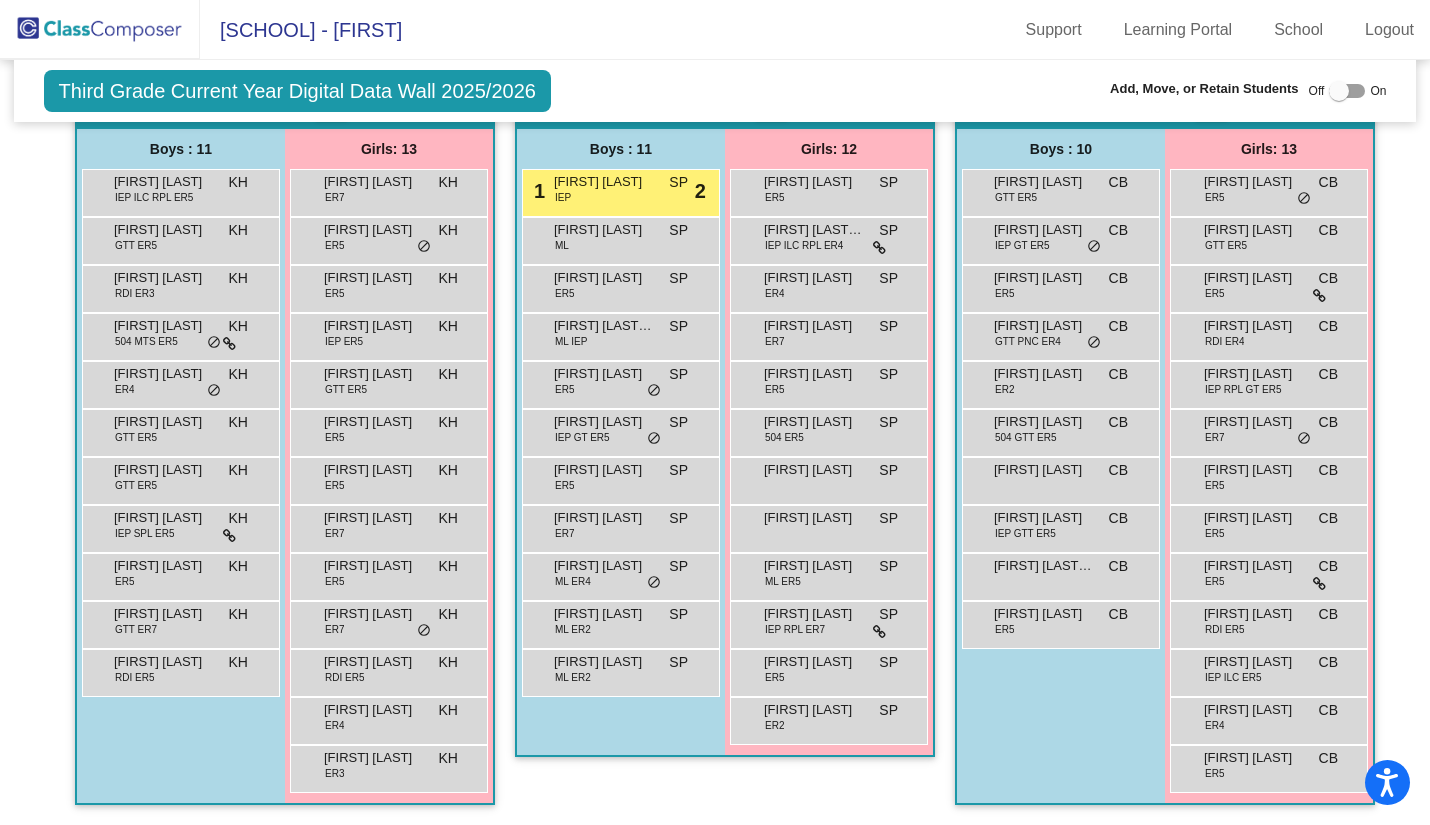scroll, scrollTop: 469, scrollLeft: 0, axis: vertical 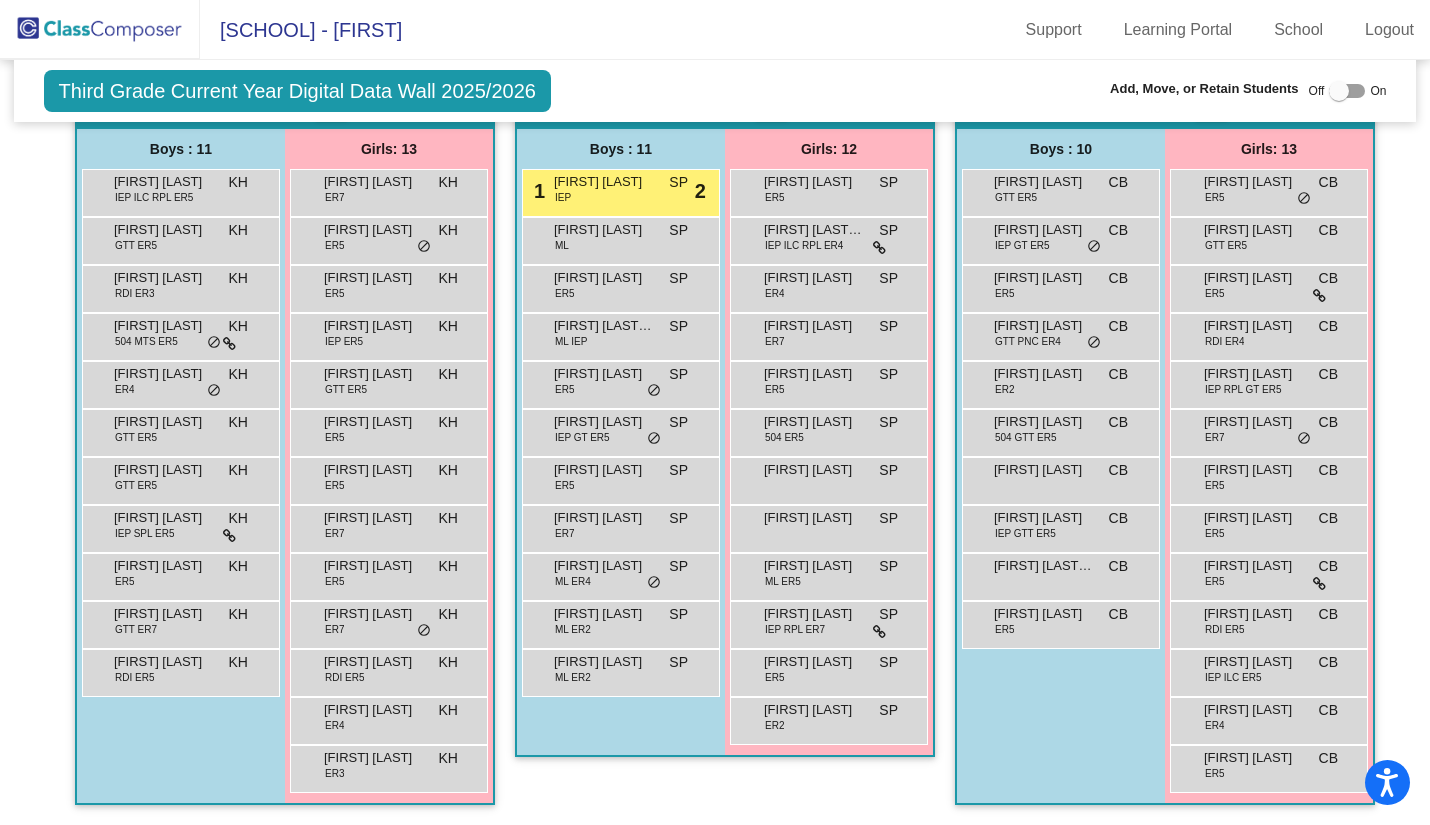click on "[FIRST] [LAST]-[LAST]" at bounding box center [814, 230] 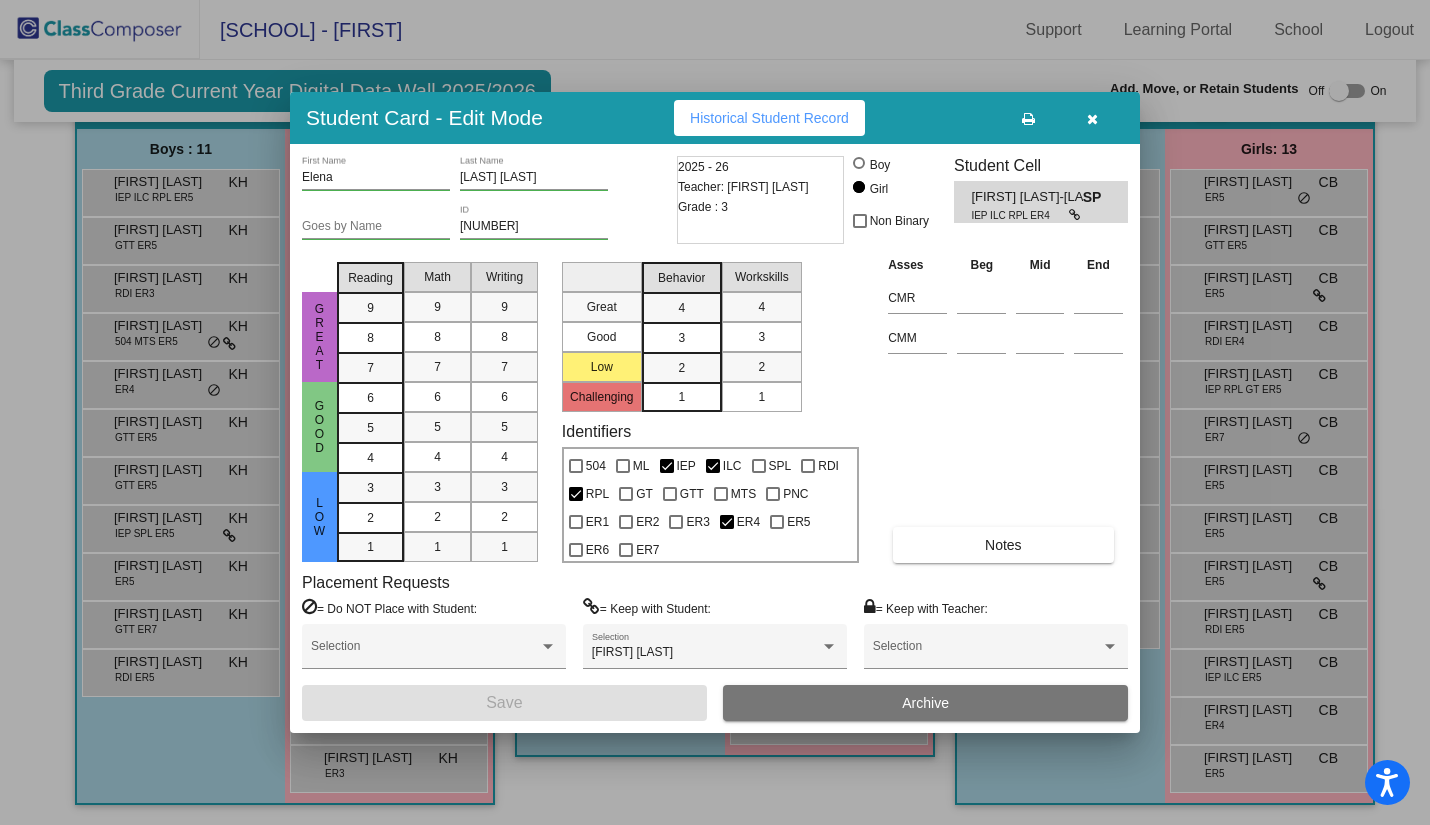 click at bounding box center [715, 412] 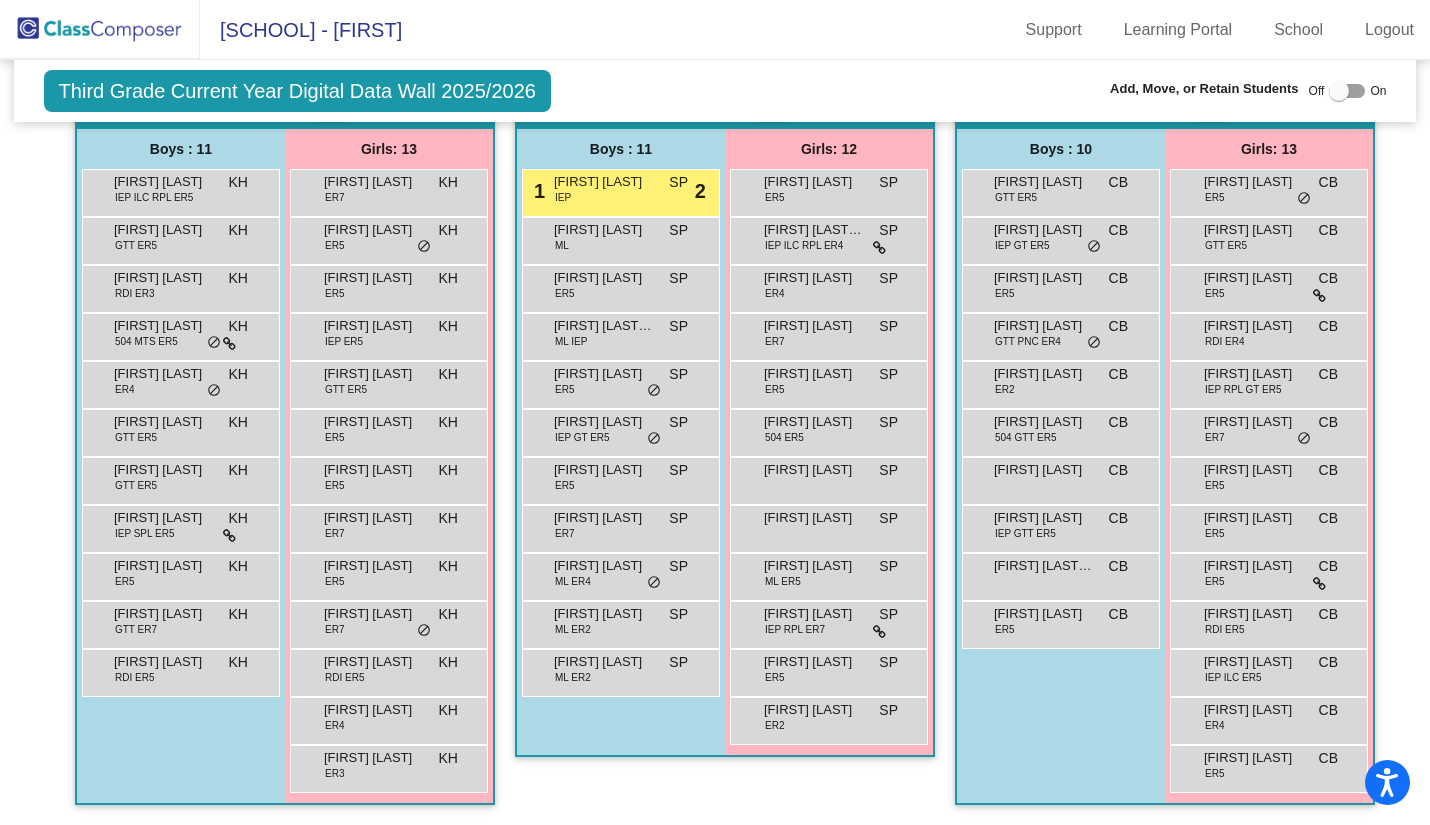 click on "[FIRST] [LAST] ER4 KH lock do_not_disturb_alt" at bounding box center (388, 718) 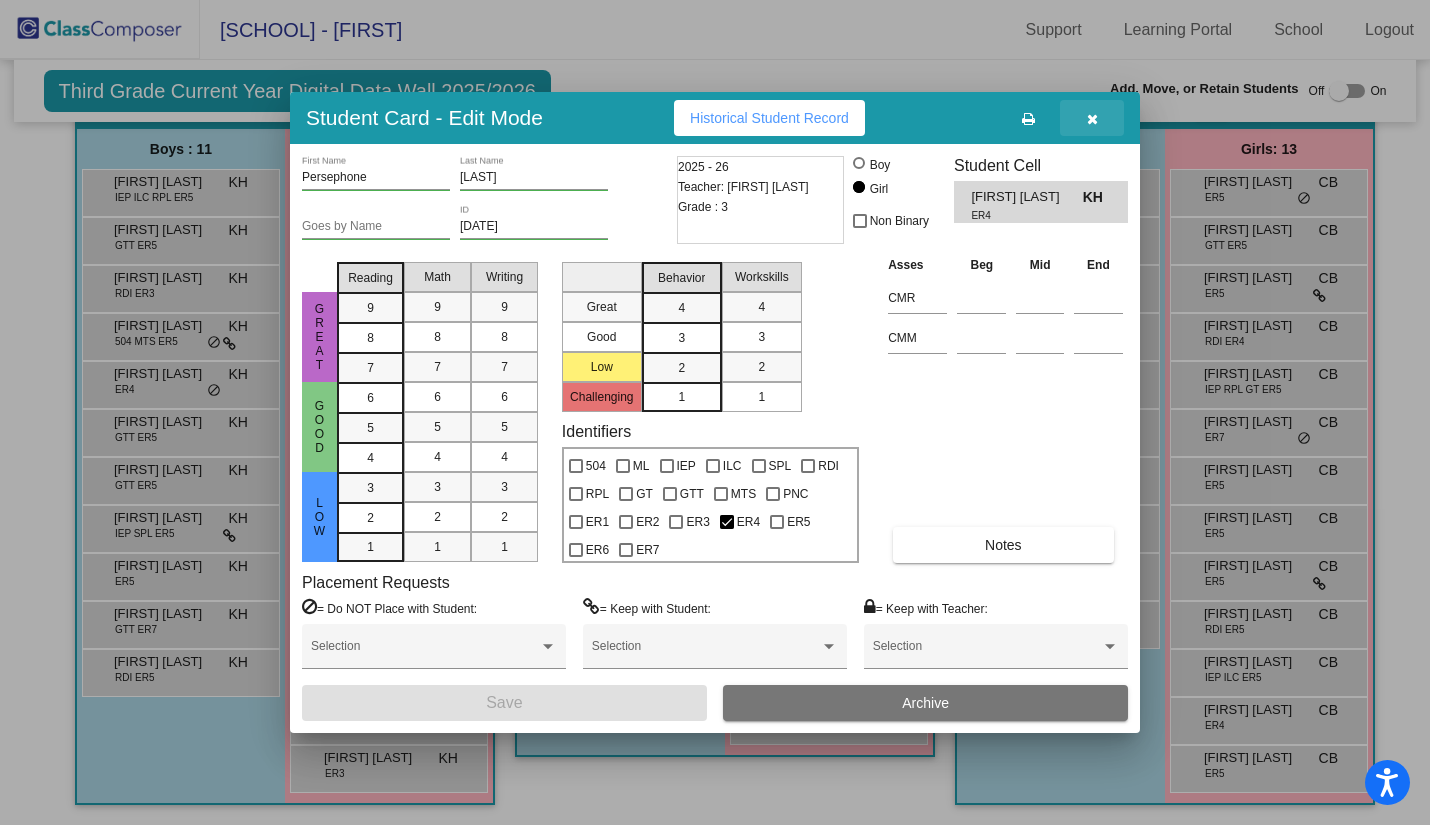 click at bounding box center (1092, 118) 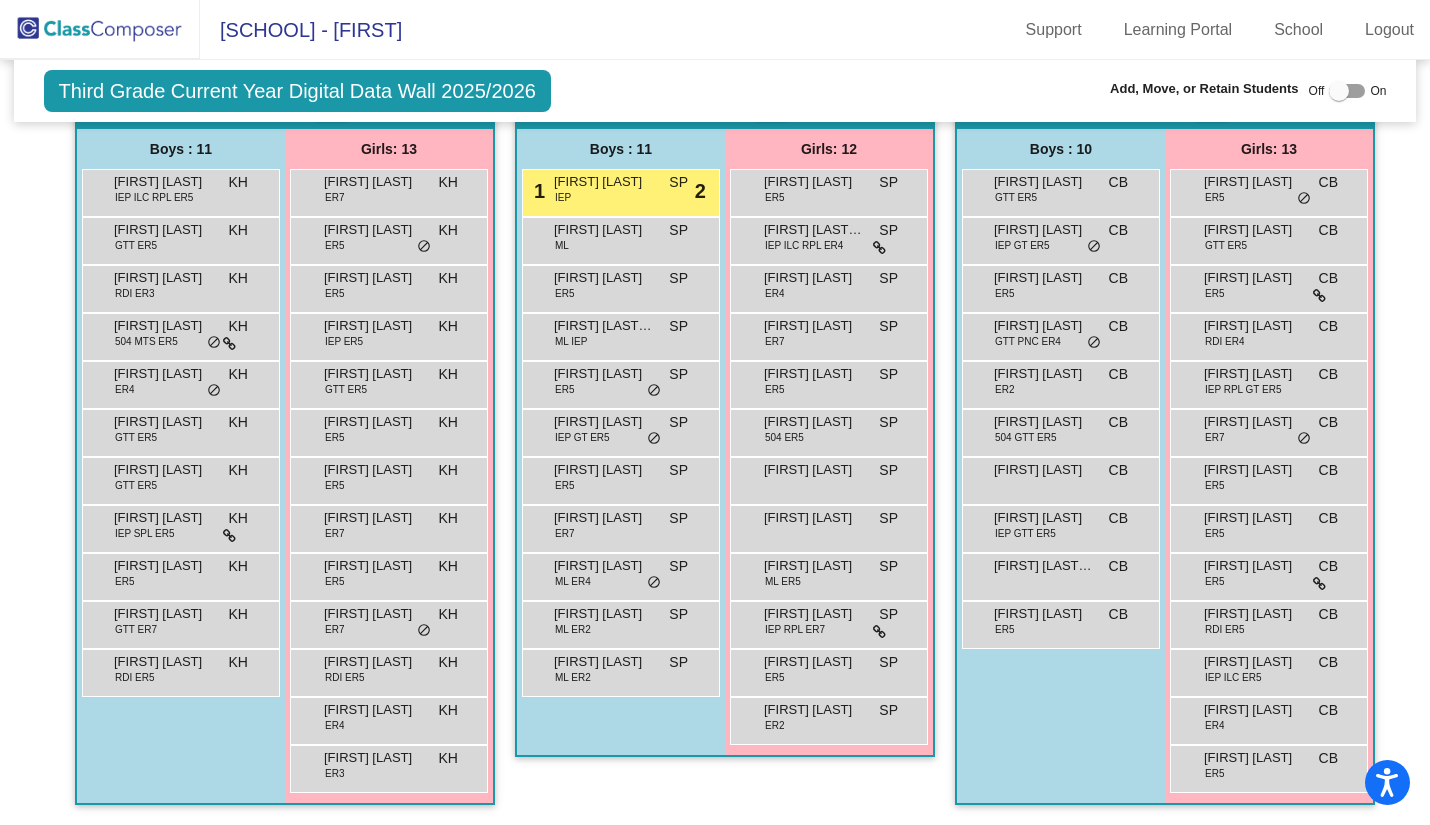 click on "[FIRST] [LAST] ER5 KH lock do_not_disturb_alt" at bounding box center (389, 241) 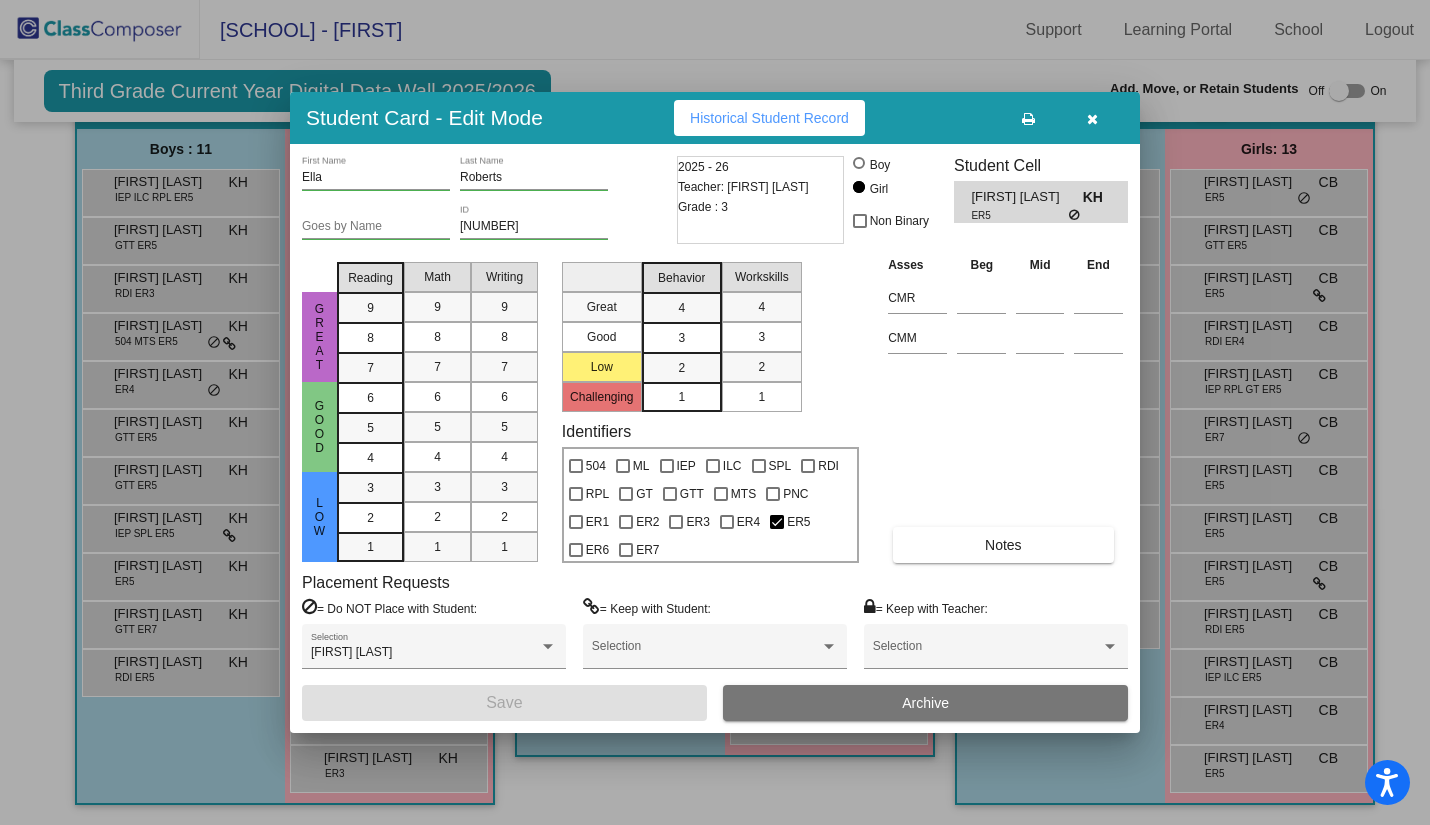 click at bounding box center (1092, 118) 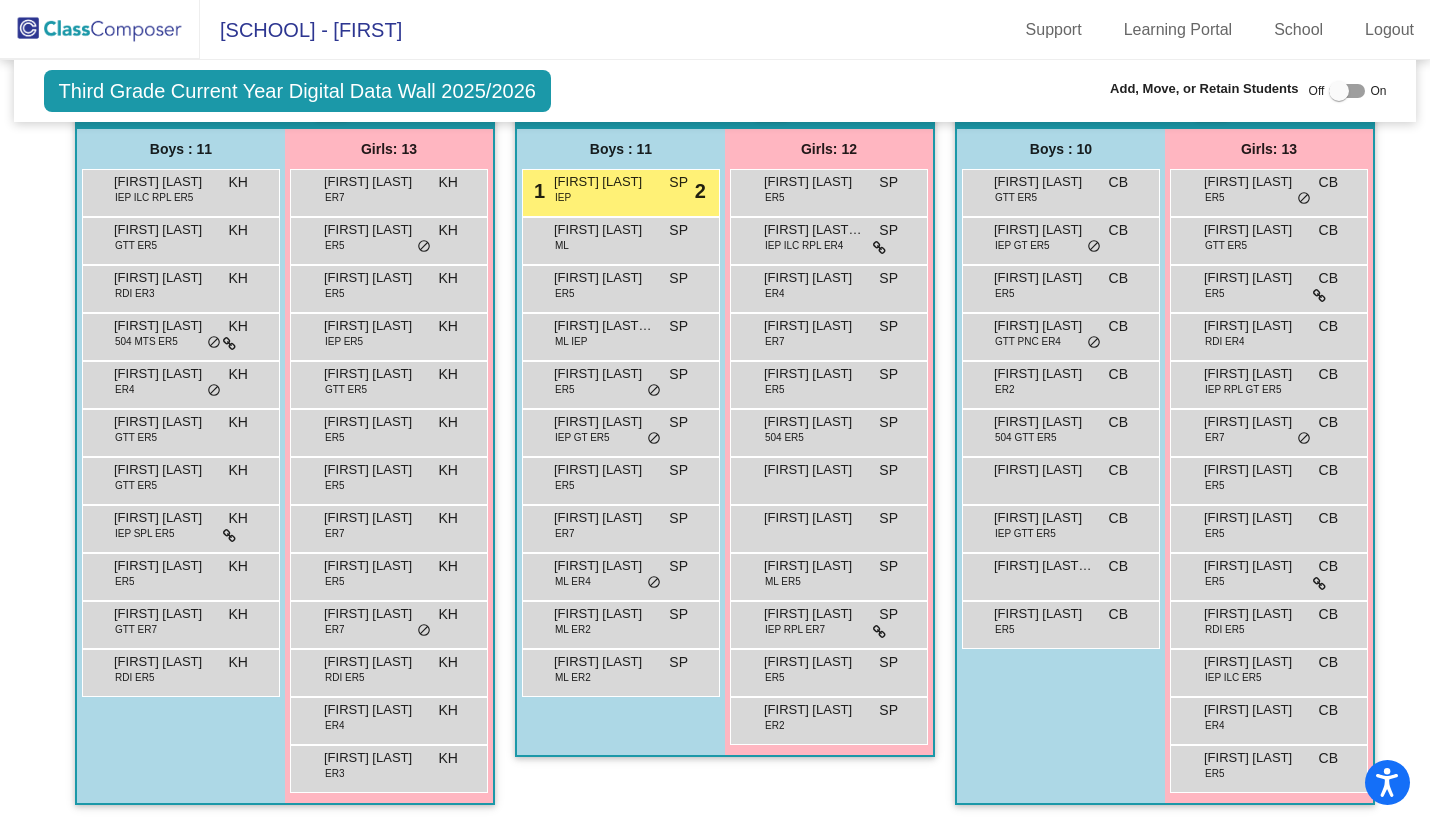 click on "Third Grade Current Year Digital Data Wall 2025/2026  Add, Move, or Retain Students Off   On  Incoming   Digital Data Wall" 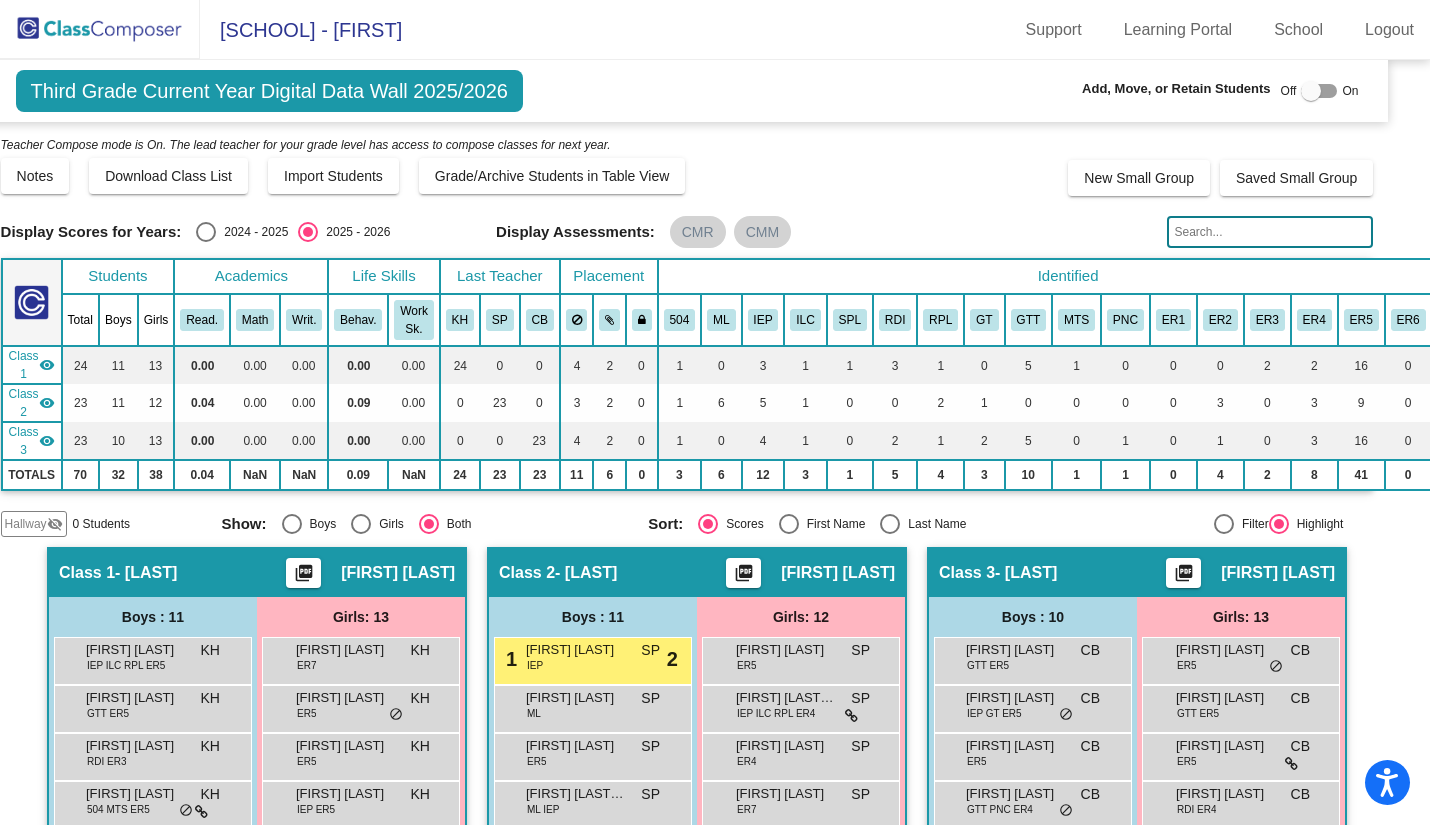 scroll, scrollTop: 1, scrollLeft: 28, axis: both 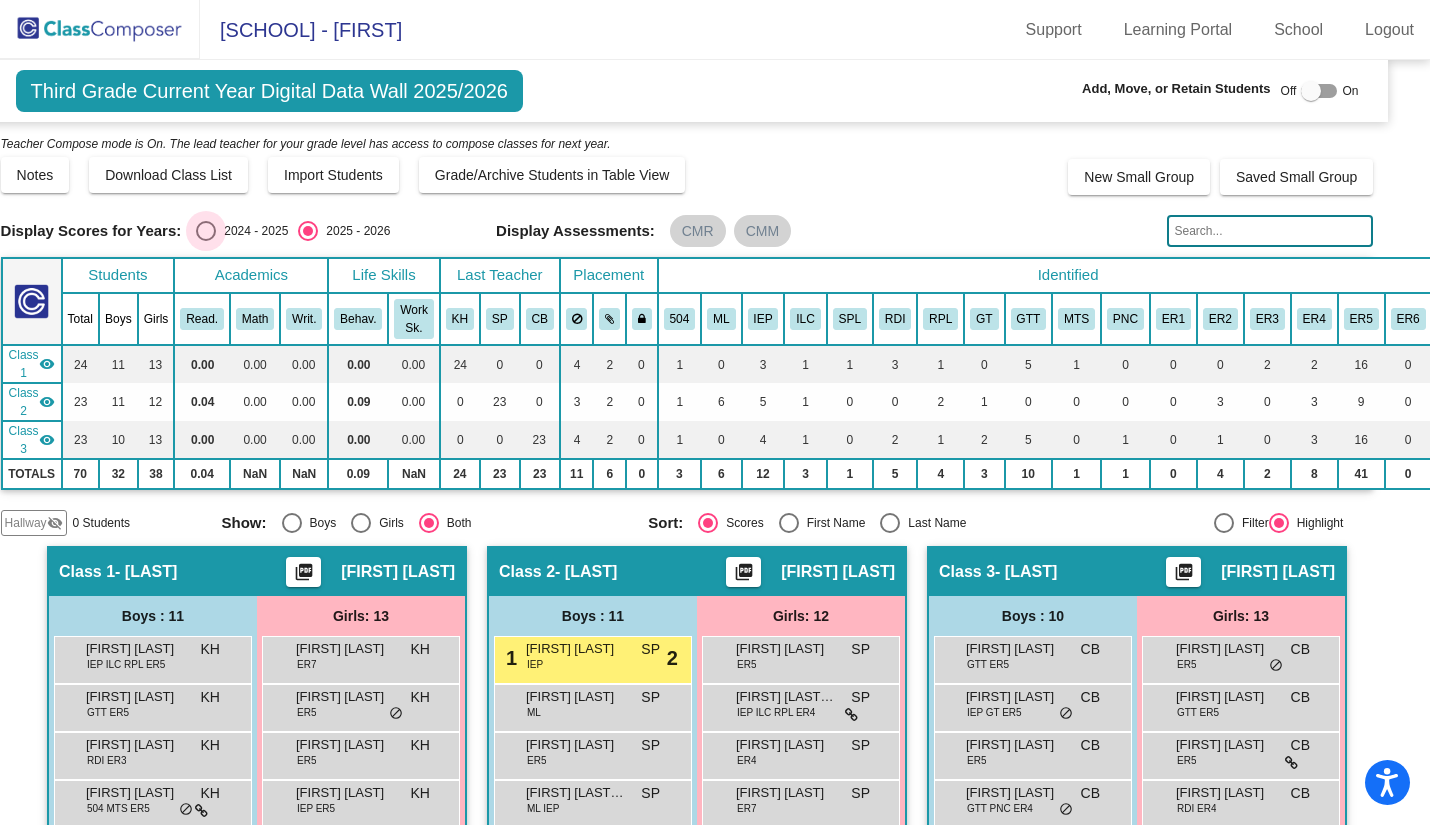 click at bounding box center [206, 231] 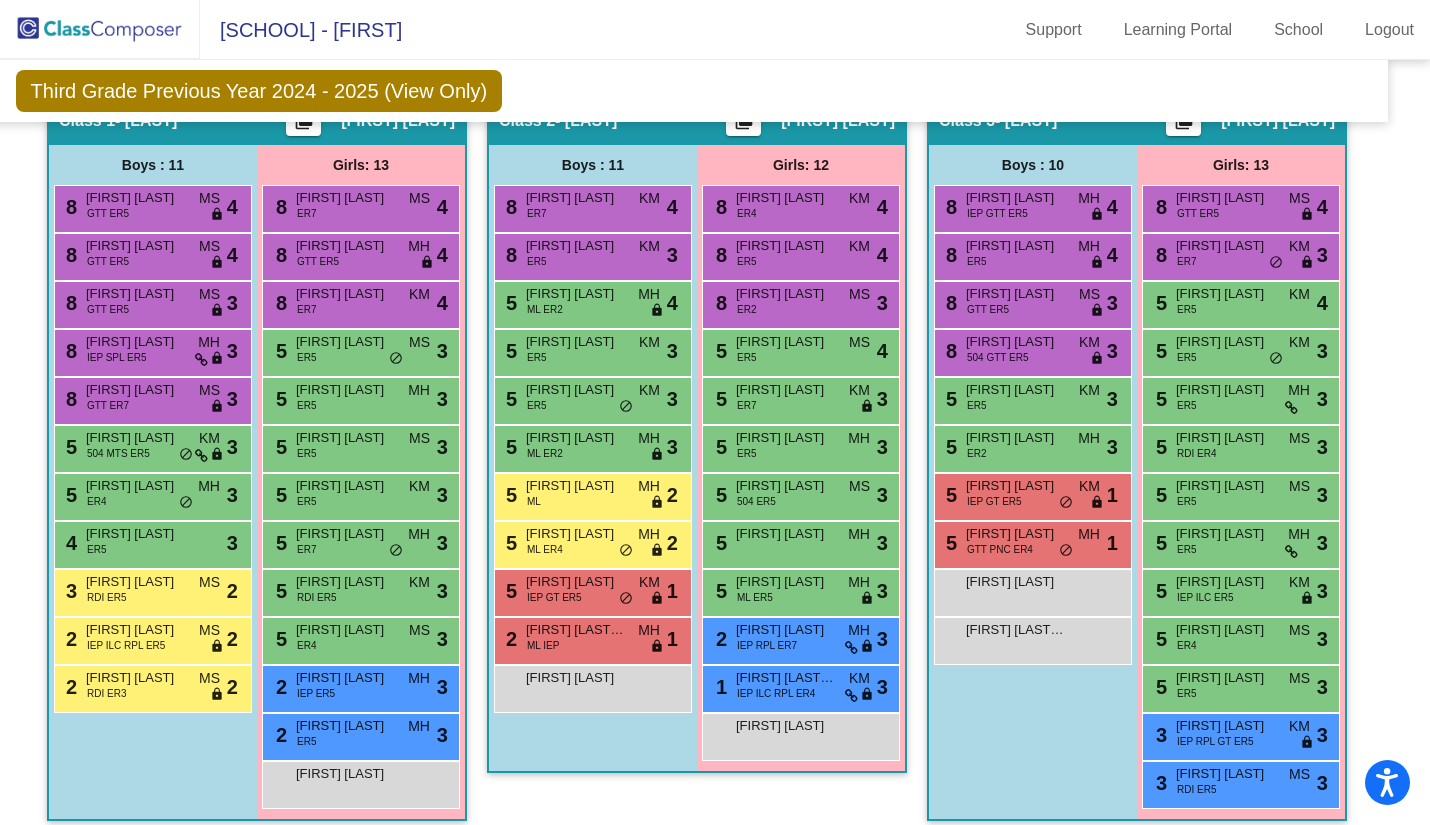 scroll, scrollTop: 449, scrollLeft: 28, axis: both 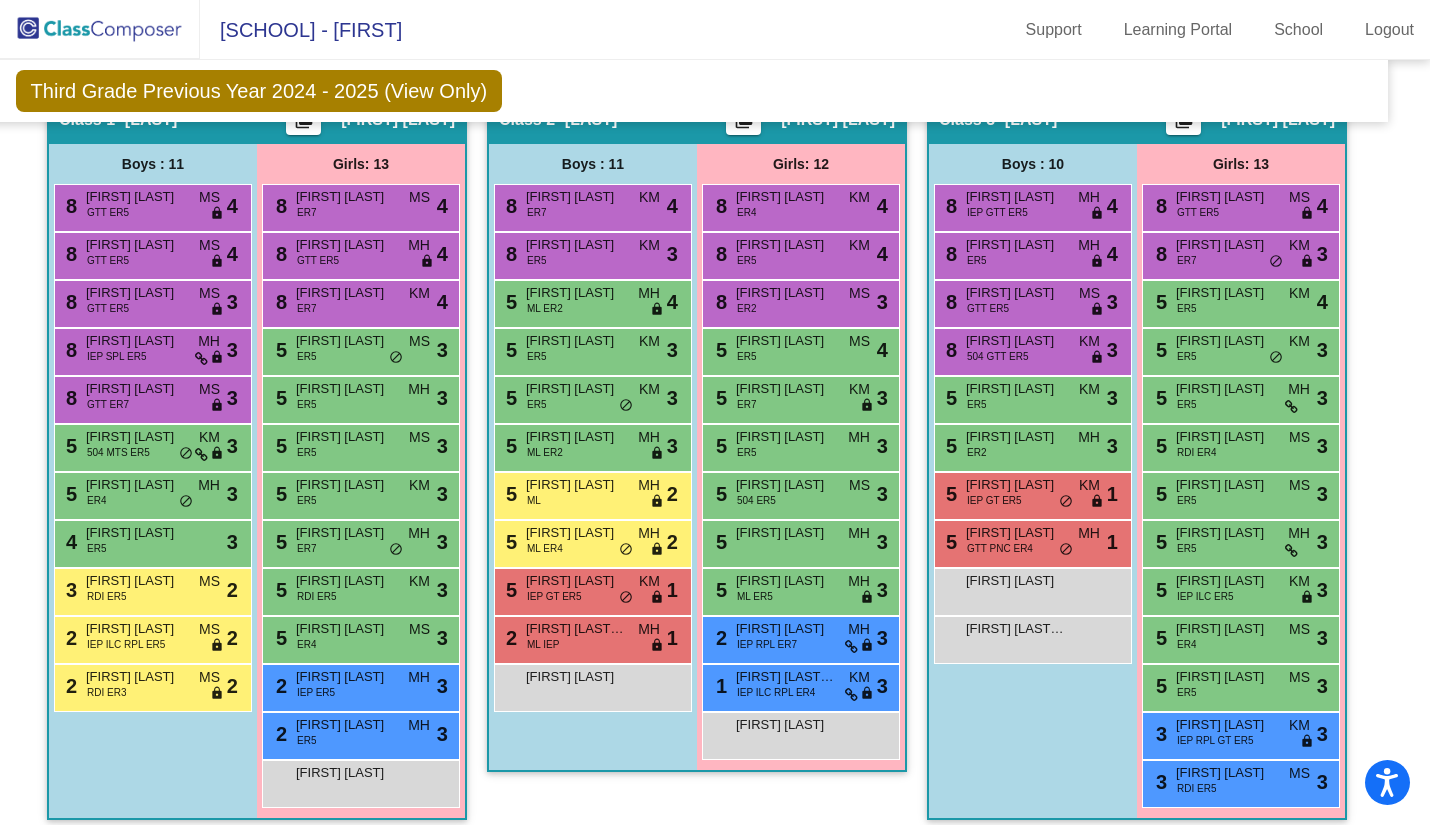 click on "[NUMBER] [FIRST] [LAST] ER5 MH lock do_not_disturb_alt 3" at bounding box center (360, 733) 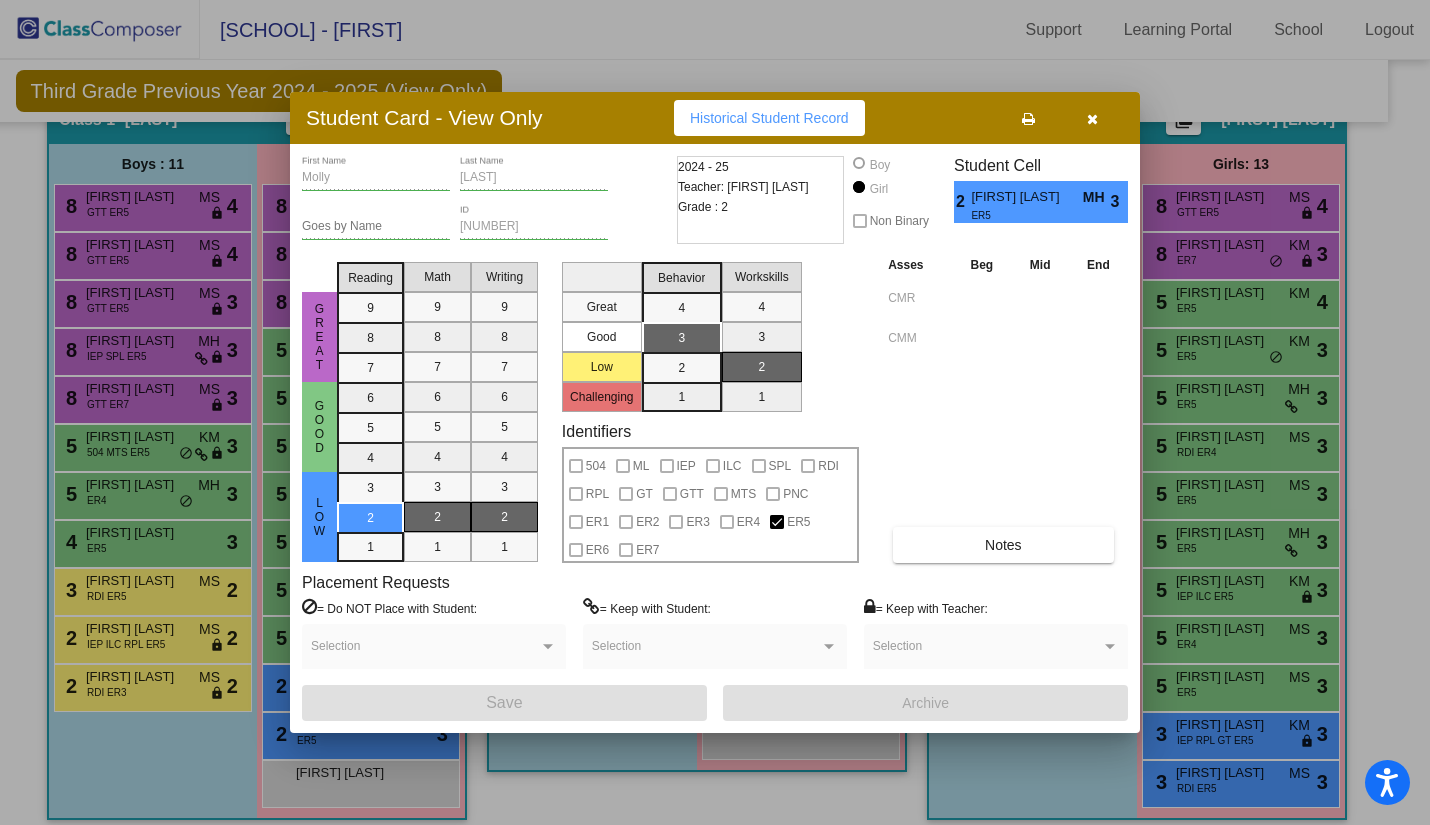 click at bounding box center [715, 412] 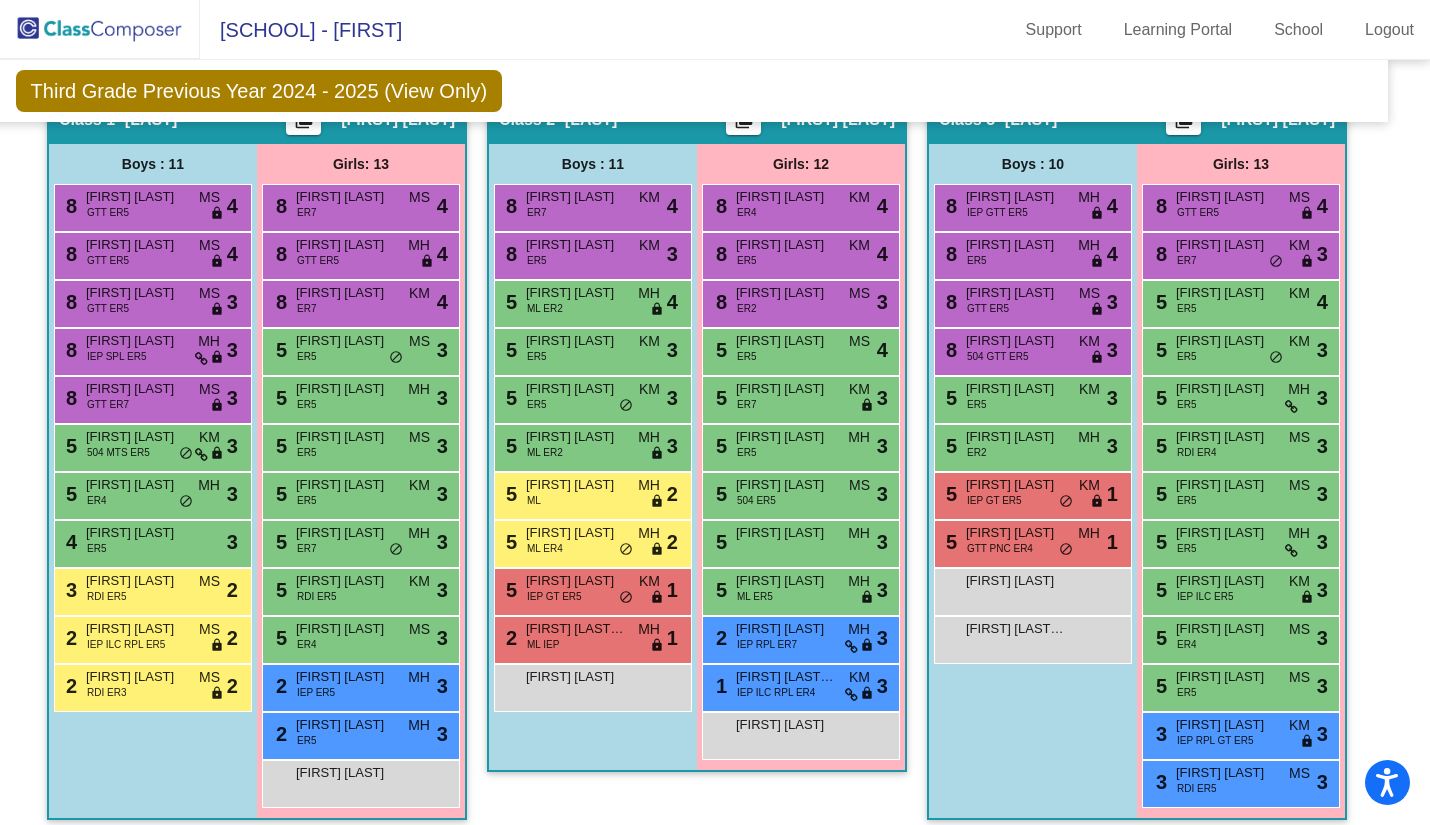 click on "[NUMBER] [FIRST] [LAST] ER5 MH lock do_not_disturb_alt 3" at bounding box center [360, 733] 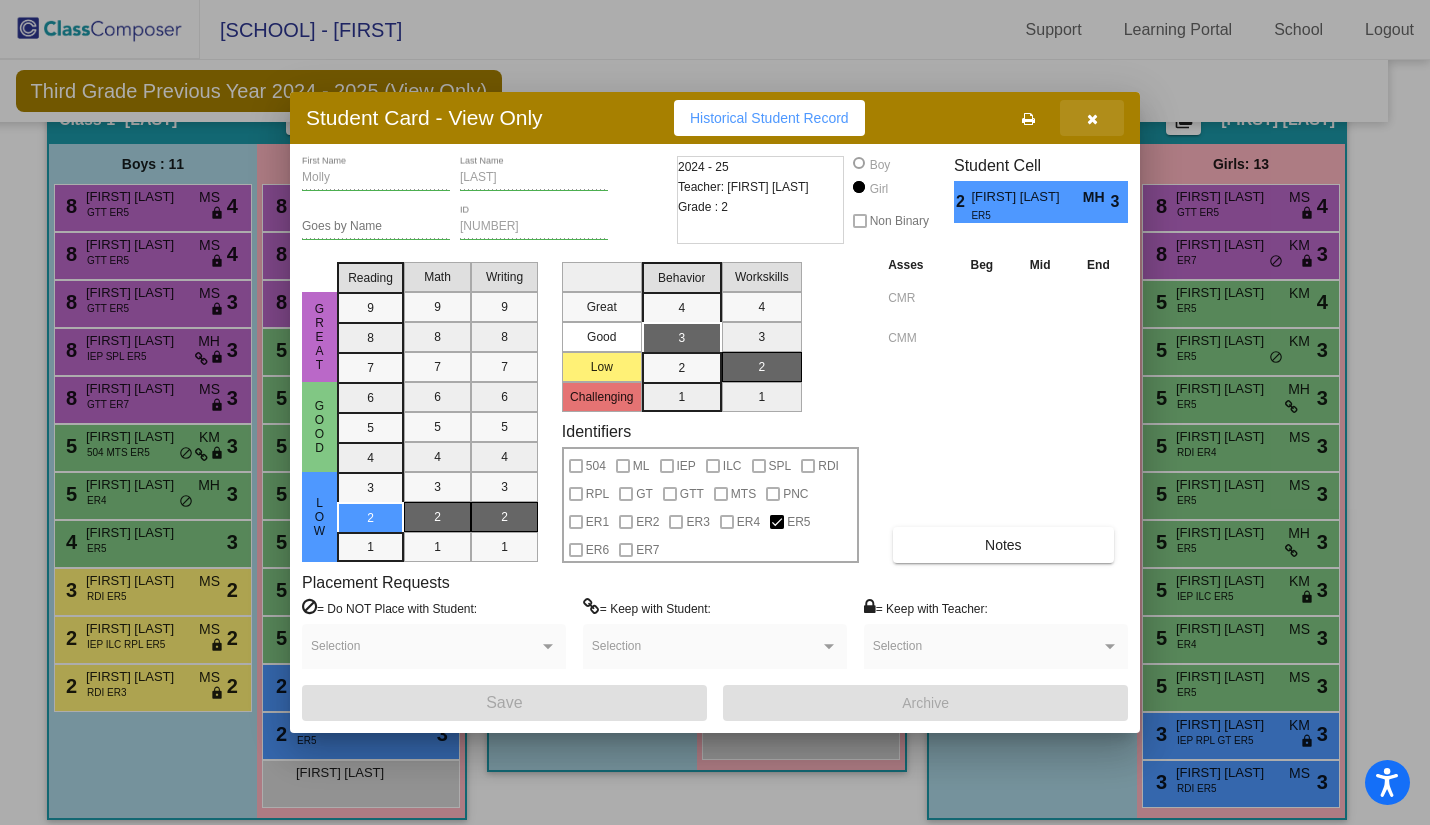 click at bounding box center [1092, 118] 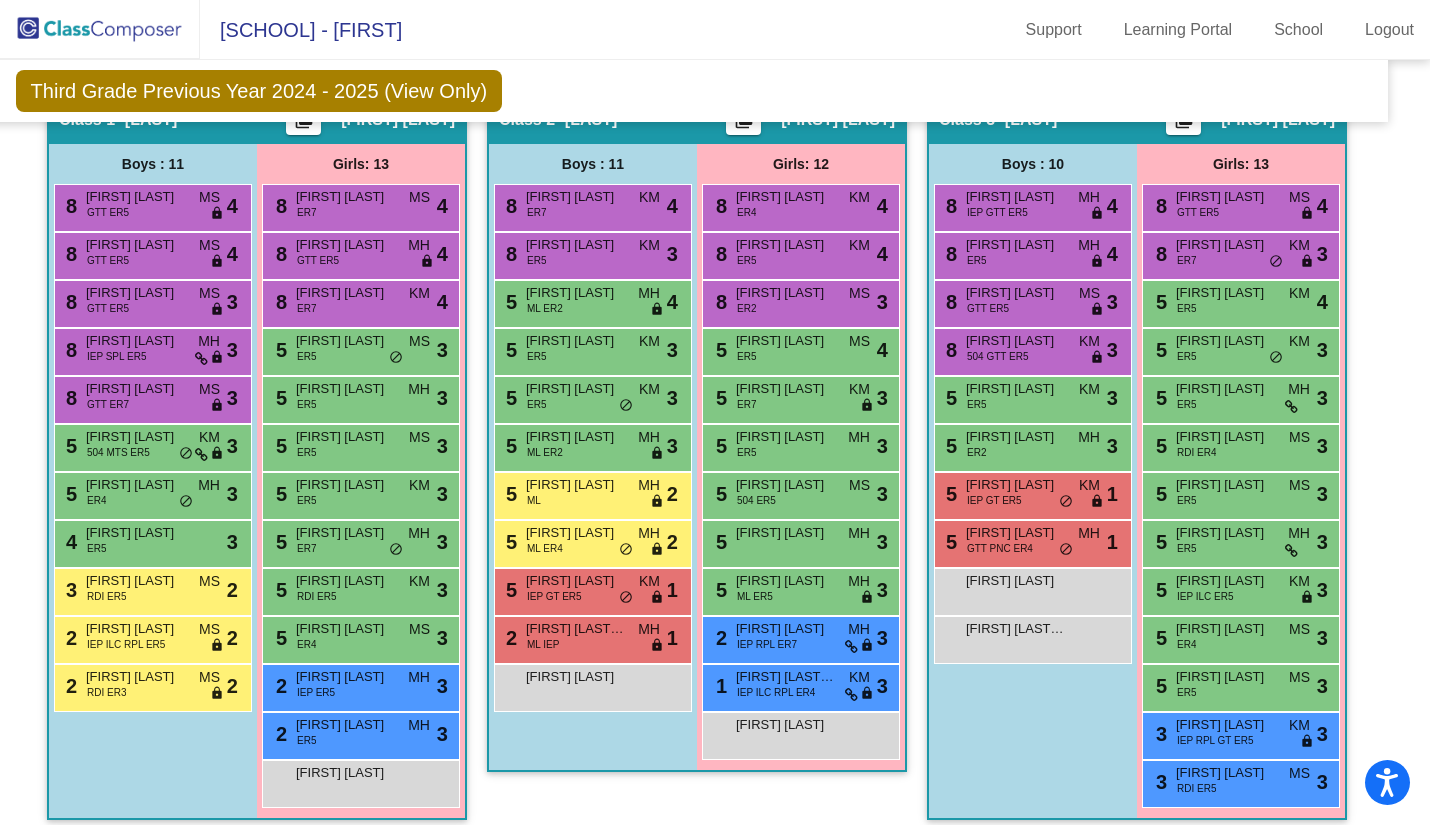 drag, startPoint x: 382, startPoint y: 726, endPoint x: 568, endPoint y: 678, distance: 192.09373 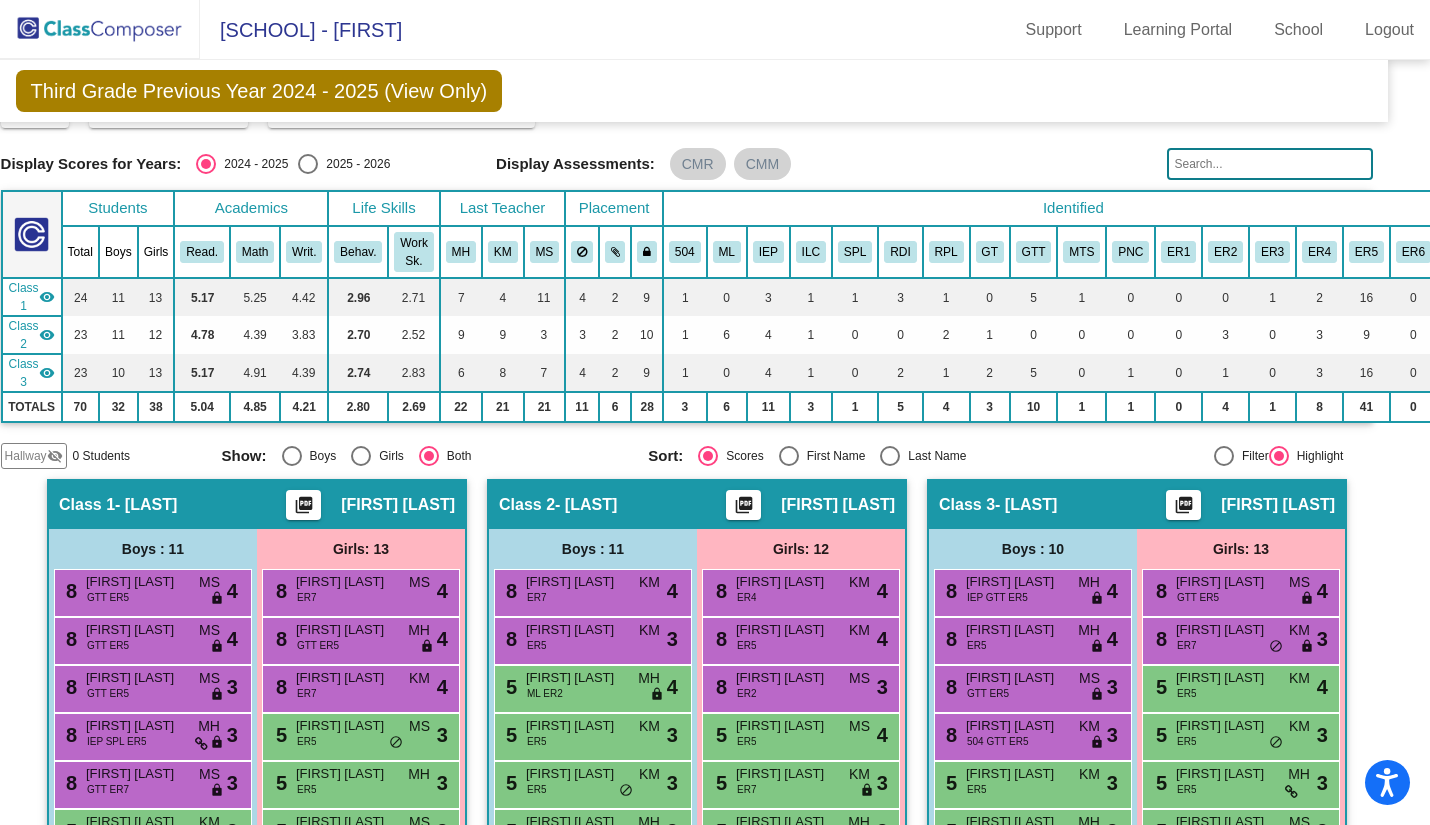 scroll, scrollTop: 0, scrollLeft: 28, axis: horizontal 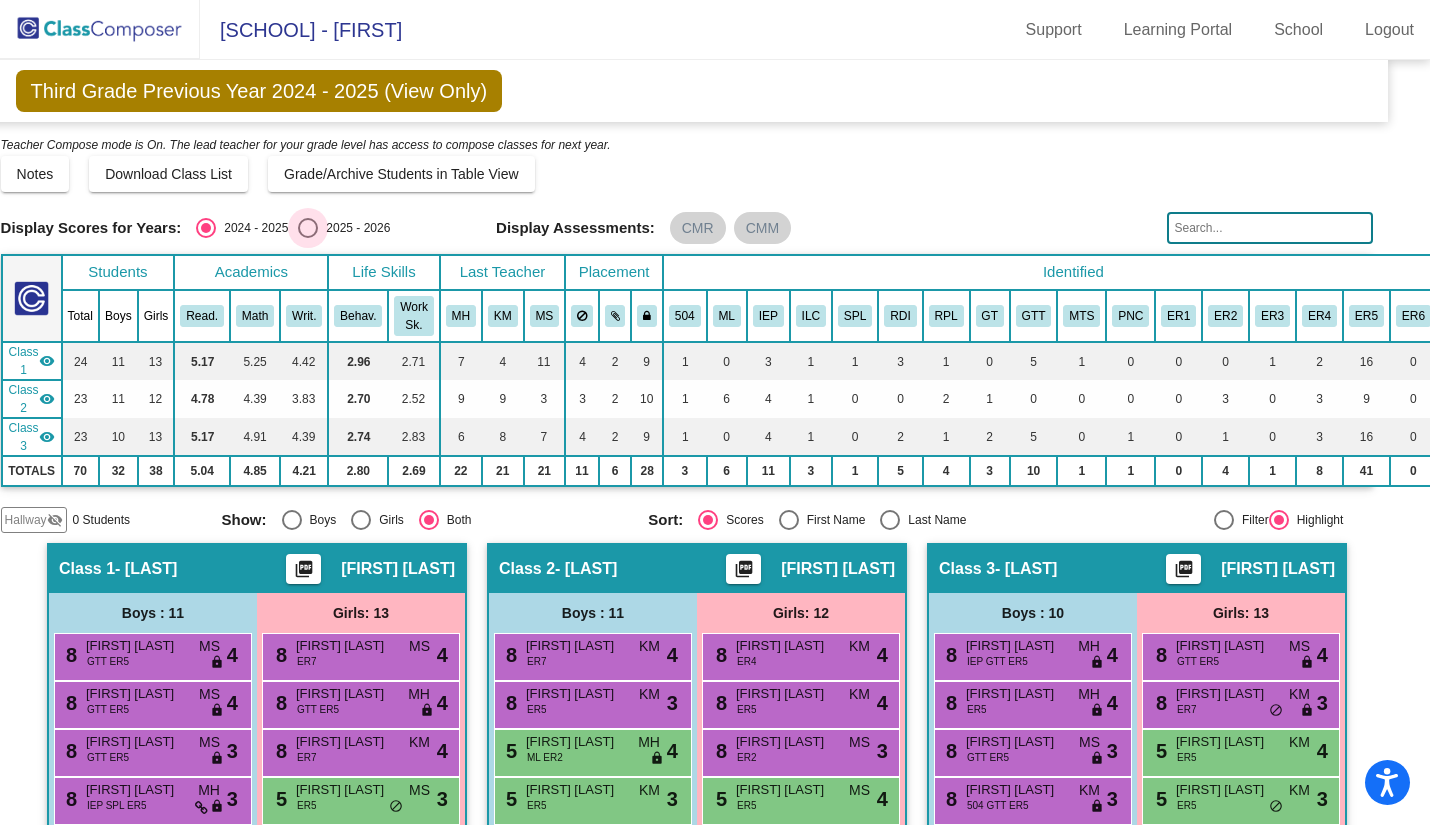 click at bounding box center [308, 228] 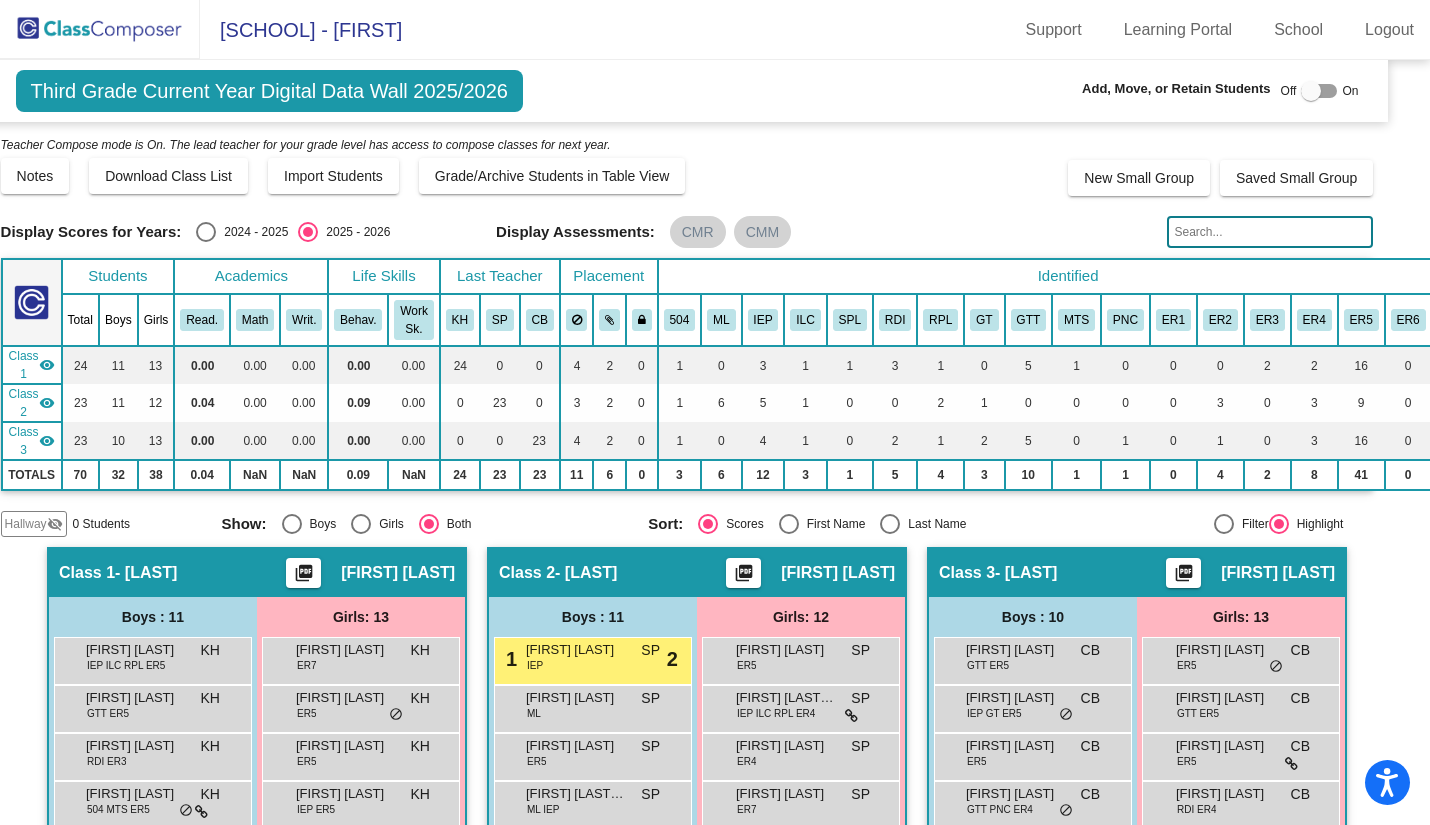scroll, scrollTop: 0, scrollLeft: 0, axis: both 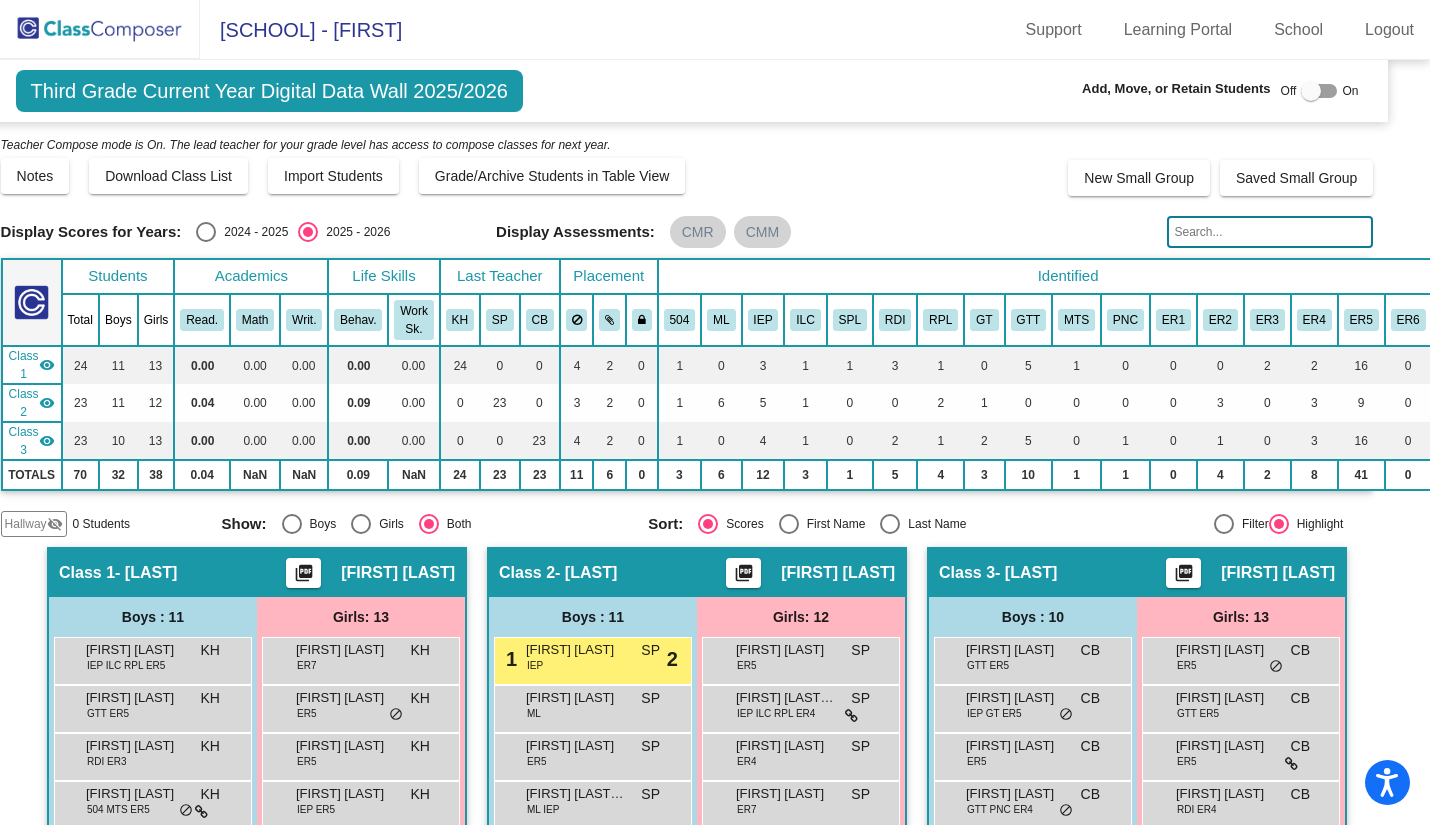 click at bounding box center (1319, 91) 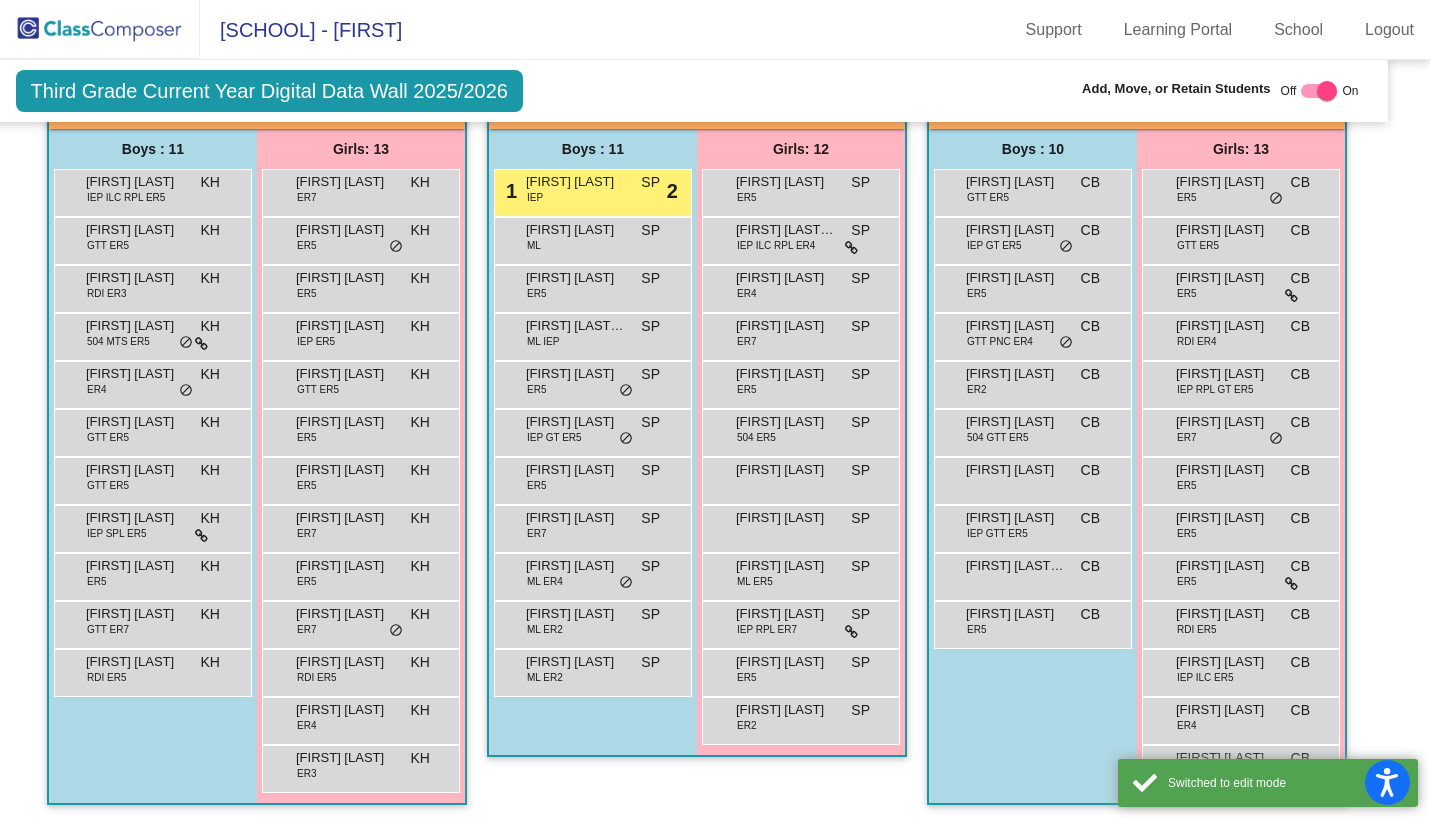 scroll, scrollTop: 517, scrollLeft: 28, axis: both 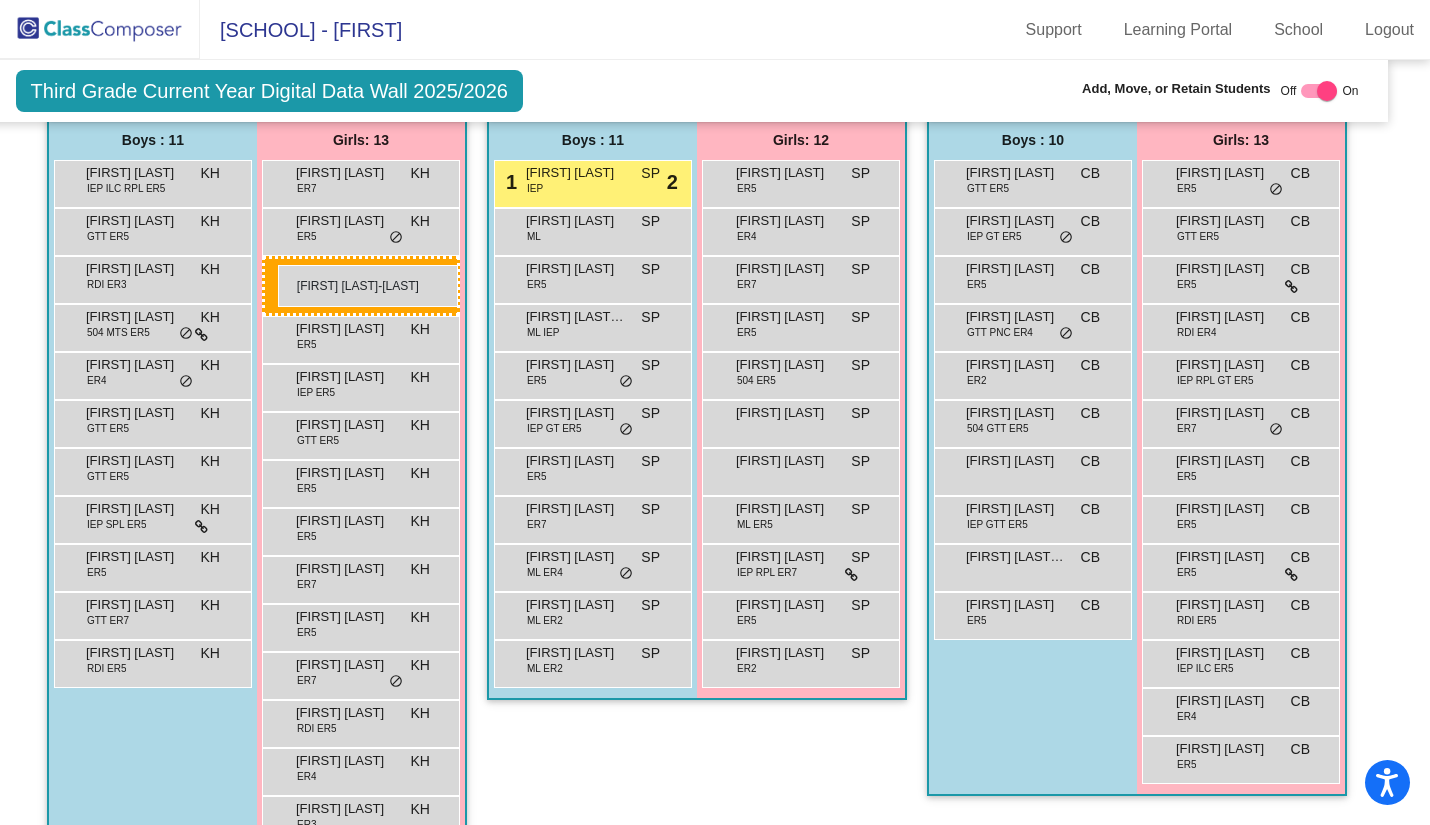 drag, startPoint x: 772, startPoint y: 223, endPoint x: 278, endPoint y: 265, distance: 495.7822 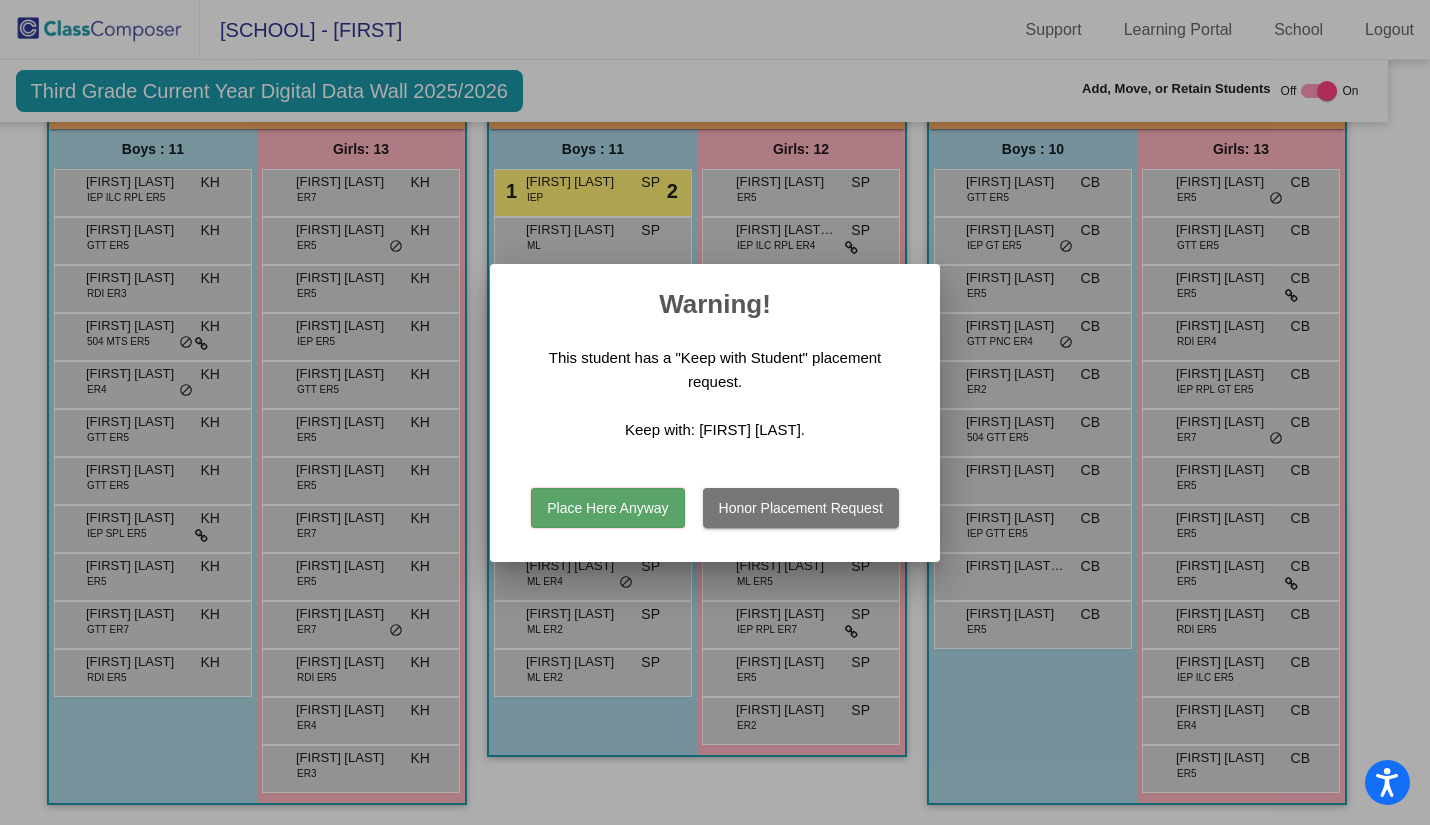 click on "Place Here Anyway" at bounding box center [607, 508] 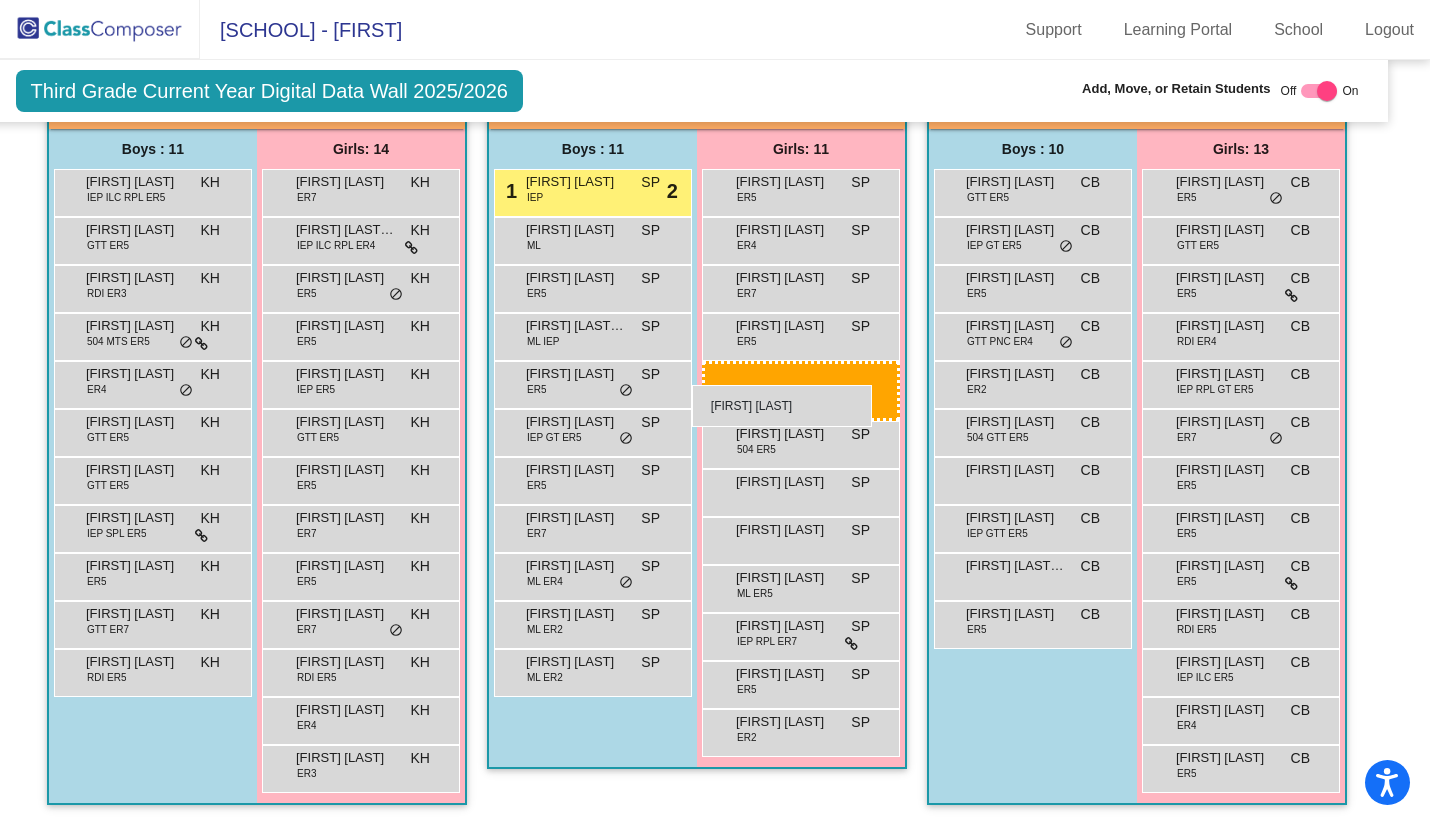 drag, startPoint x: 323, startPoint y: 521, endPoint x: 692, endPoint y: 385, distance: 393.26456 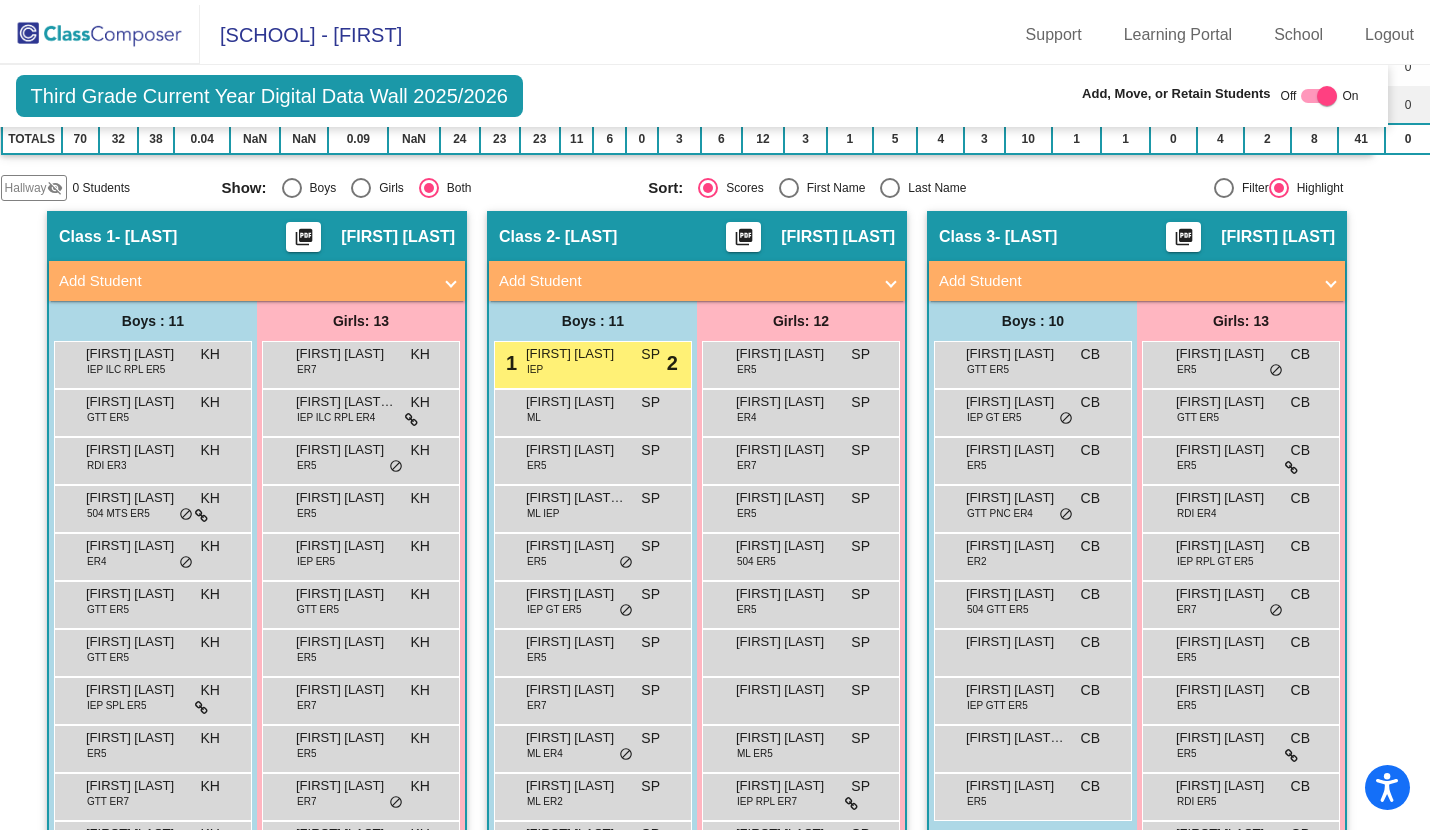 scroll, scrollTop: 343, scrollLeft: 28, axis: both 